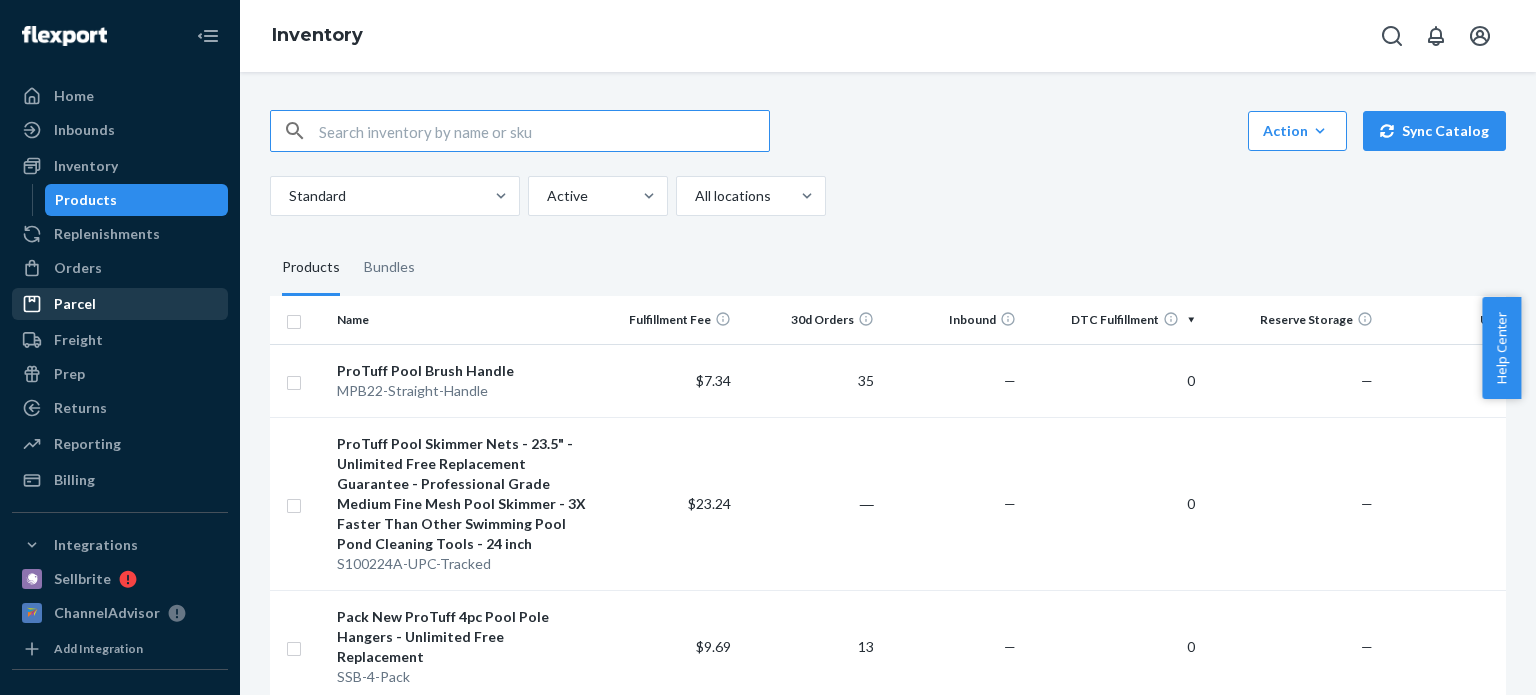 scroll, scrollTop: 0, scrollLeft: 0, axis: both 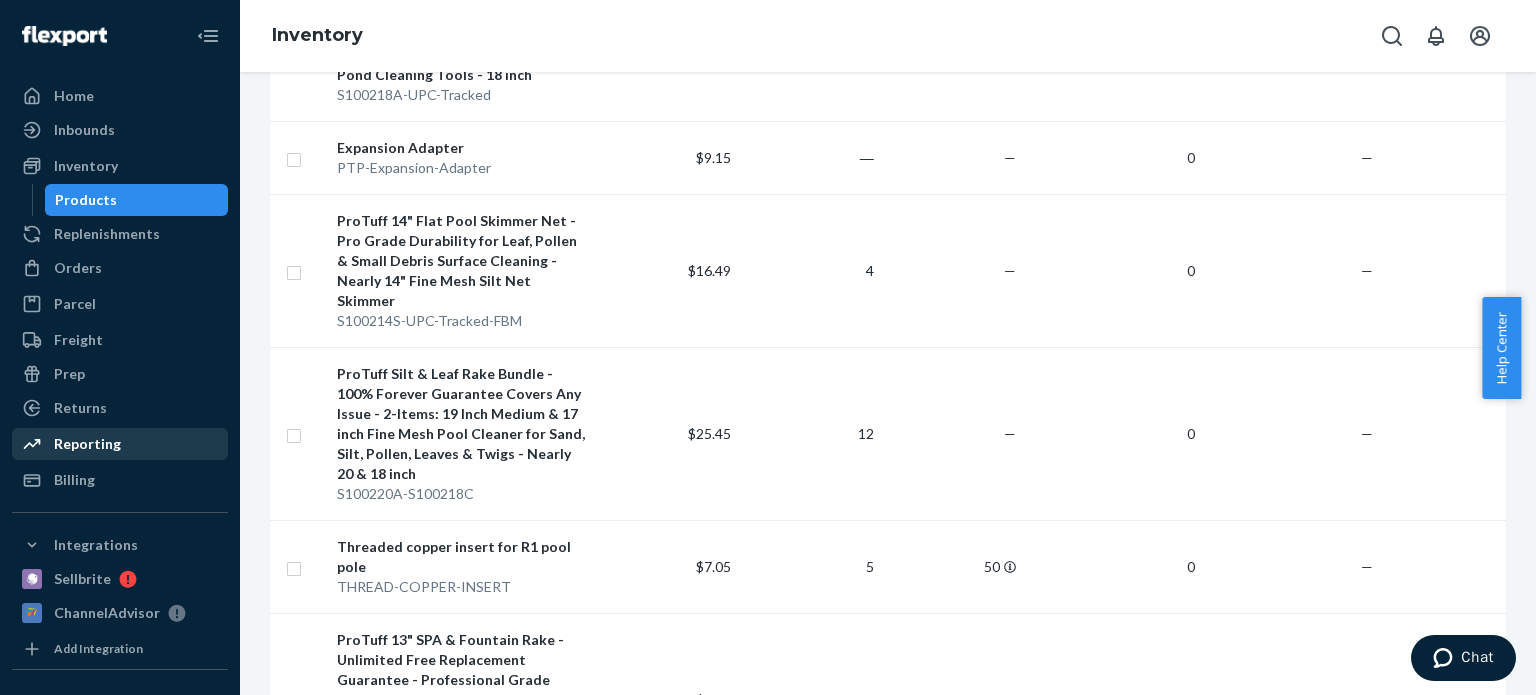 click on "Reporting" at bounding box center (87, 444) 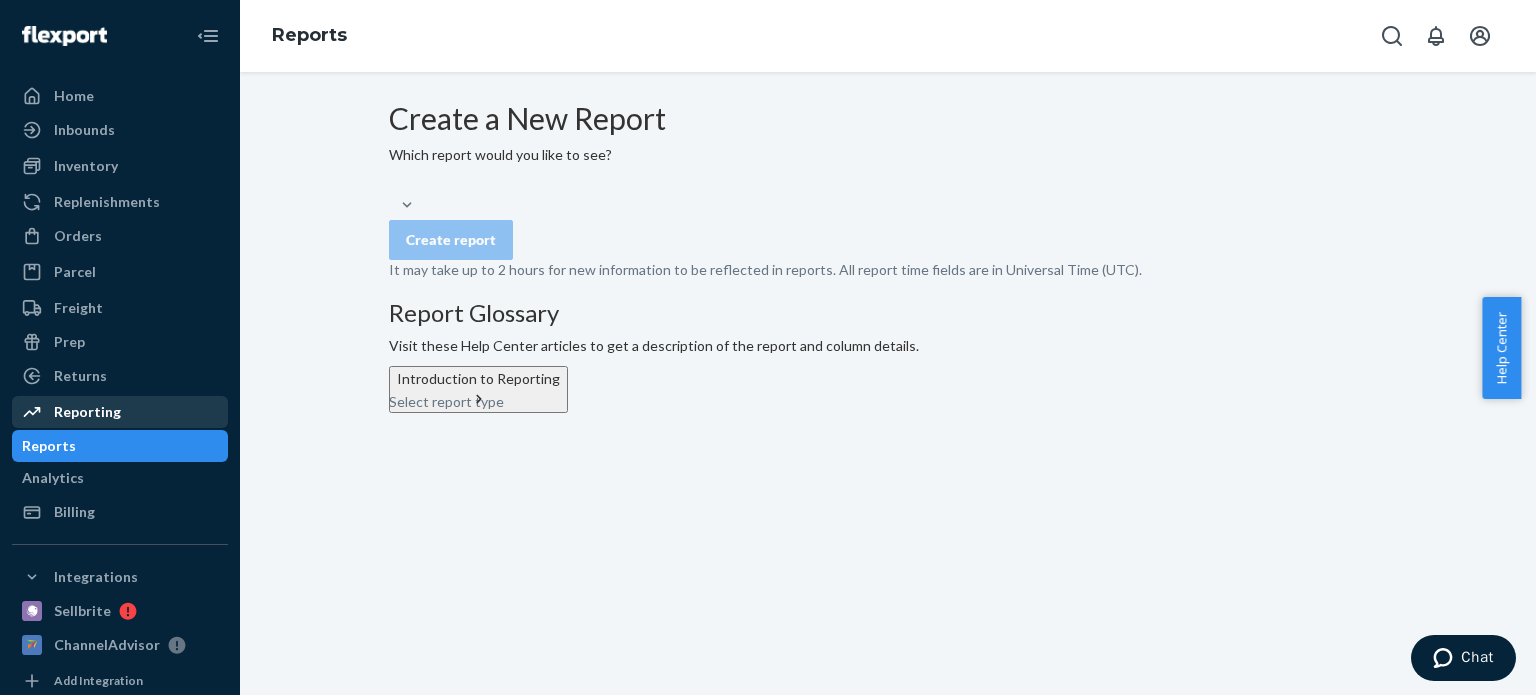 scroll, scrollTop: 0, scrollLeft: 0, axis: both 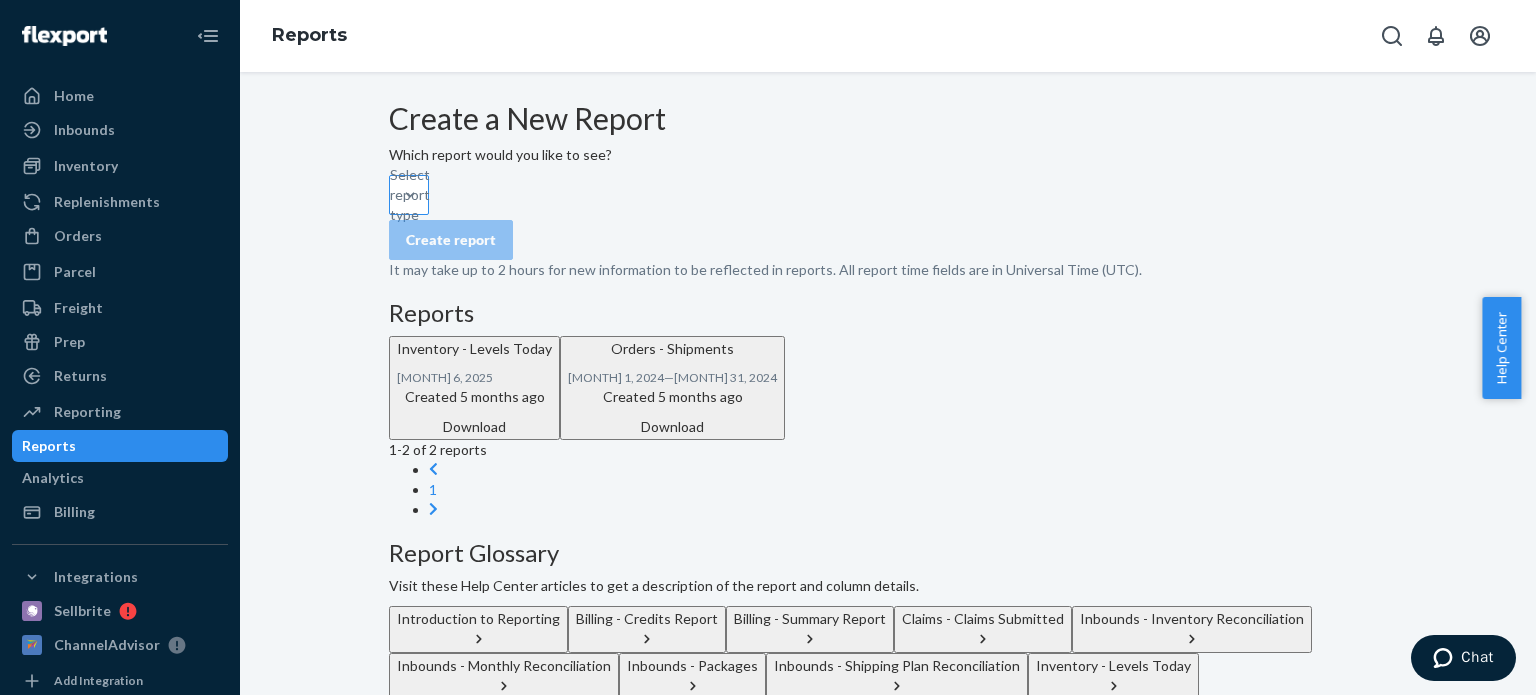 click on "Select report type" at bounding box center [391, 195] 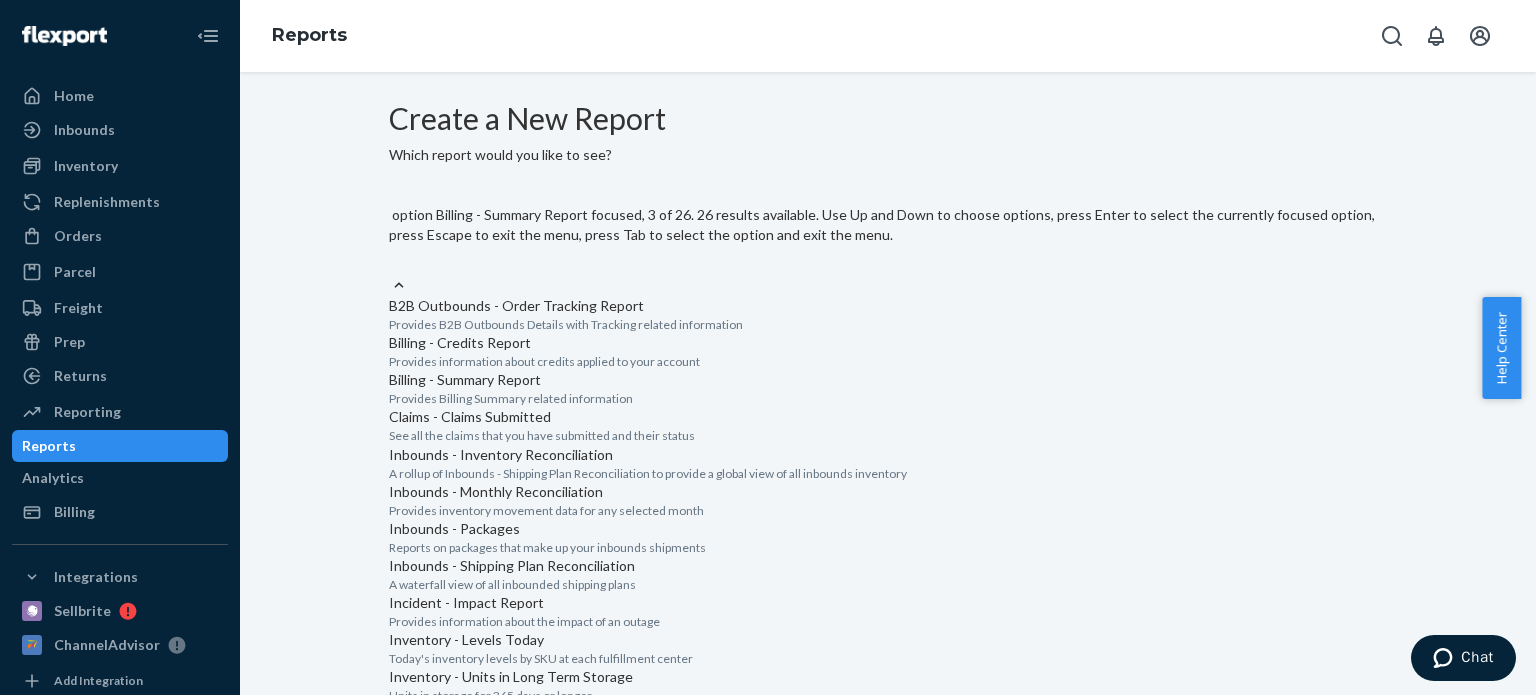 scroll, scrollTop: 0, scrollLeft: 0, axis: both 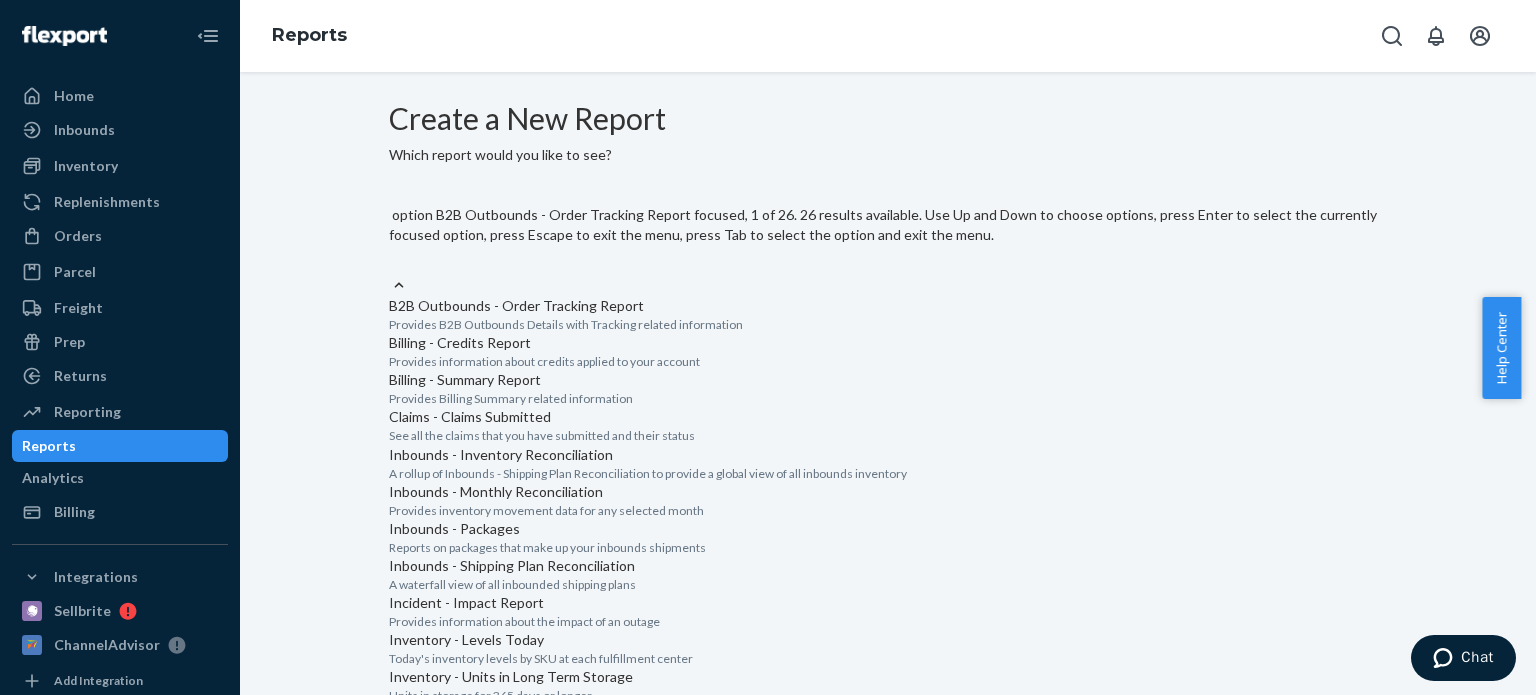 click on "Provides B2B Outbounds Details with Tracking related information" at bounding box center (888, 324) 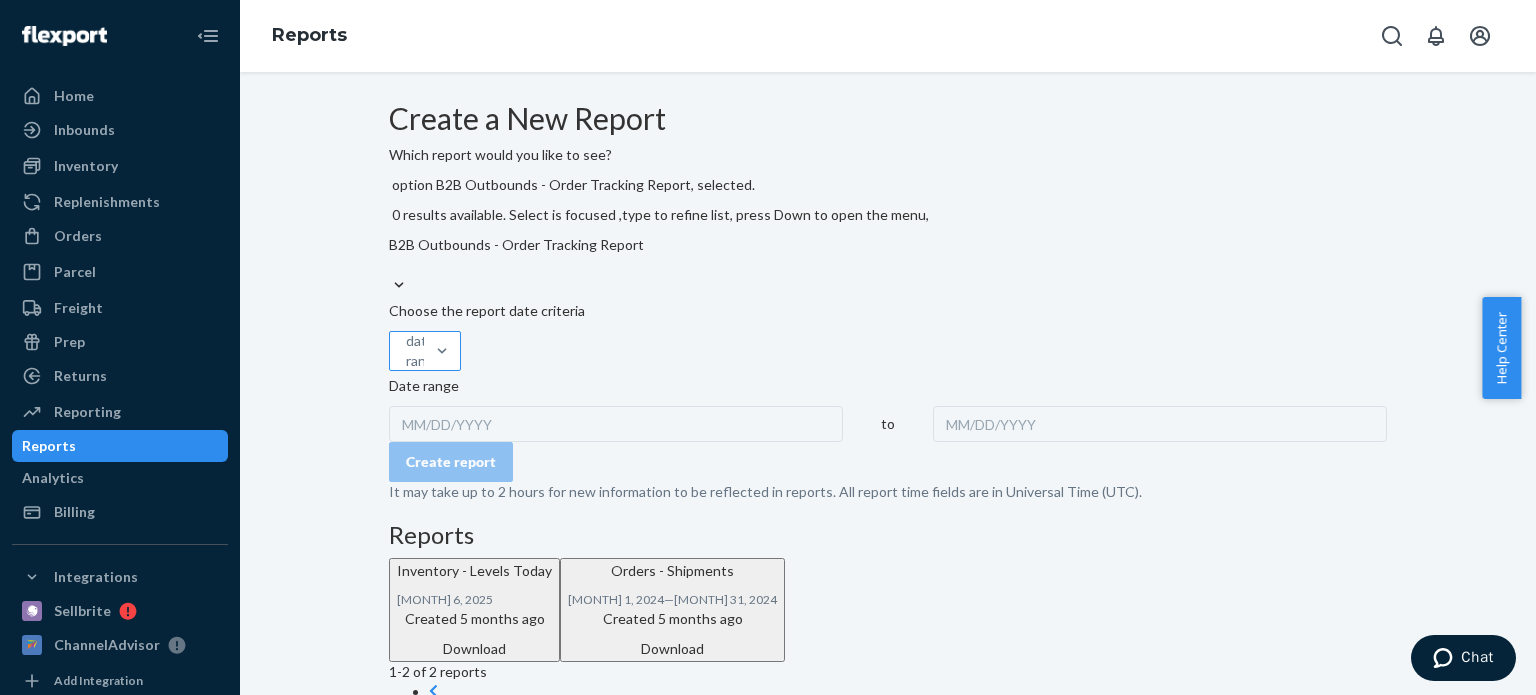 click on "Select date range type" at bounding box center (407, 351) 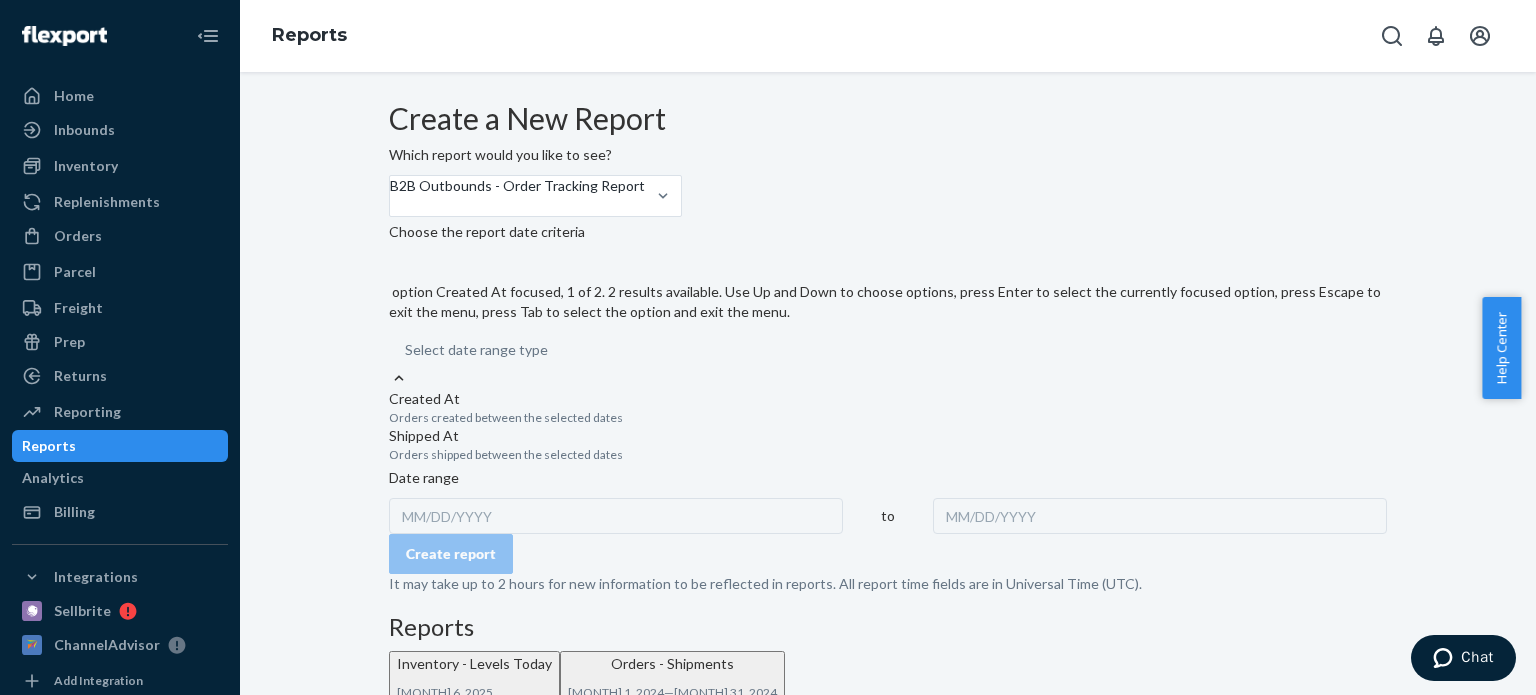 click on "Created At" at bounding box center (888, 399) 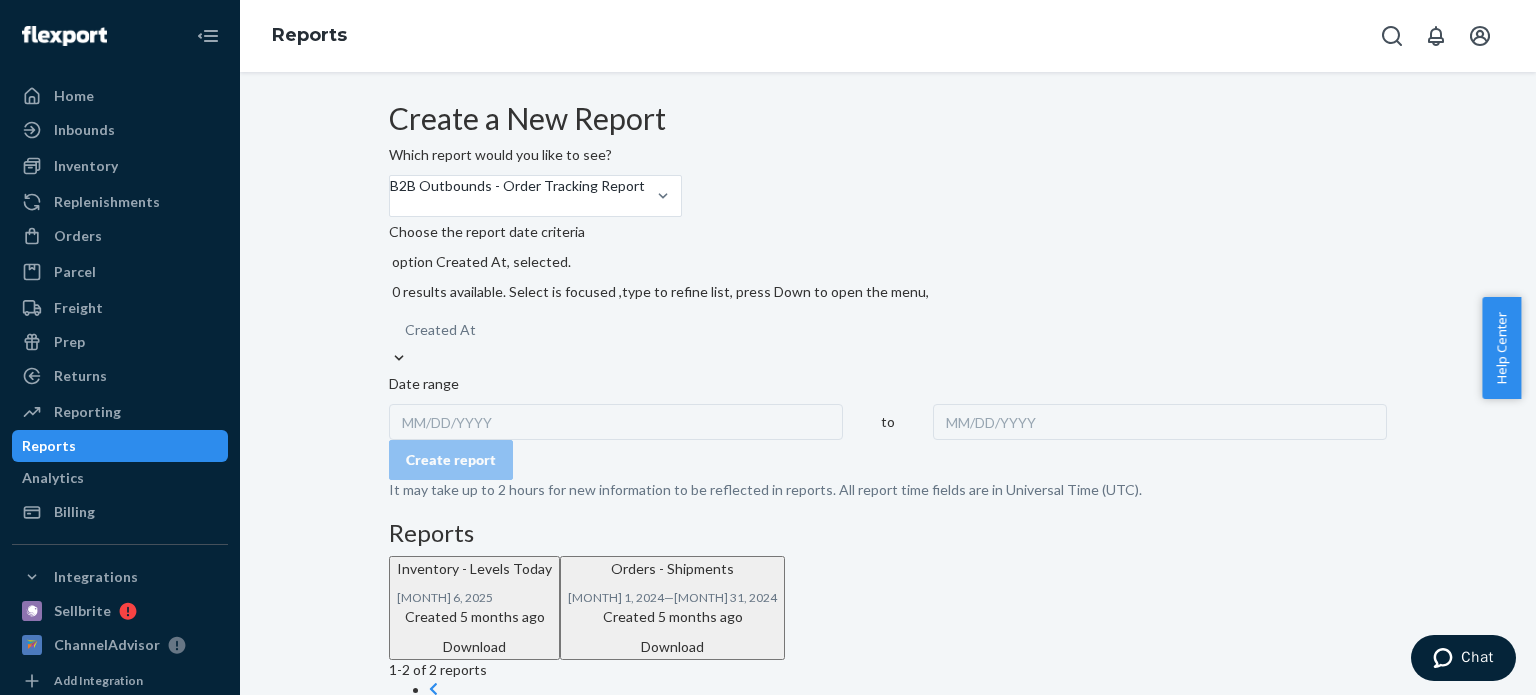 click on "MM/DD/YYYY" at bounding box center (616, 422) 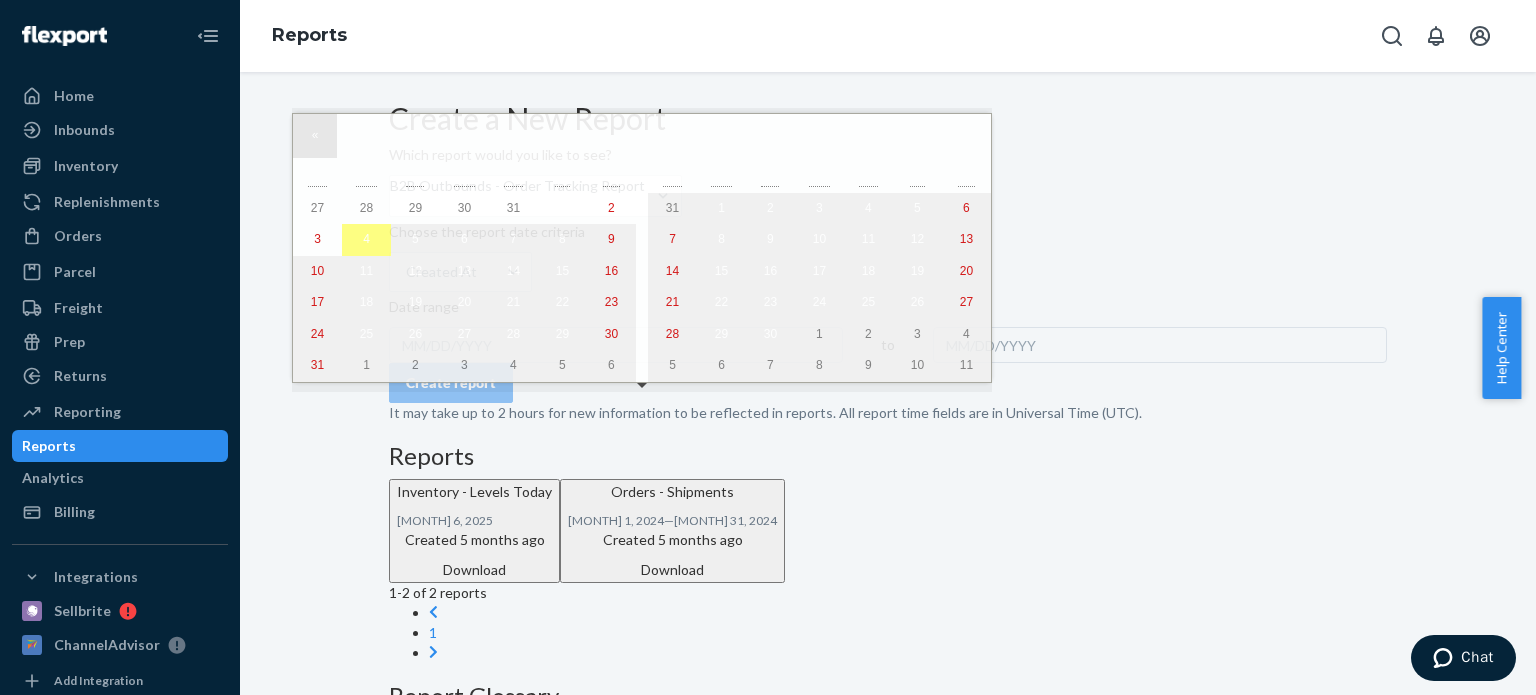 click on "«" at bounding box center [315, 136] 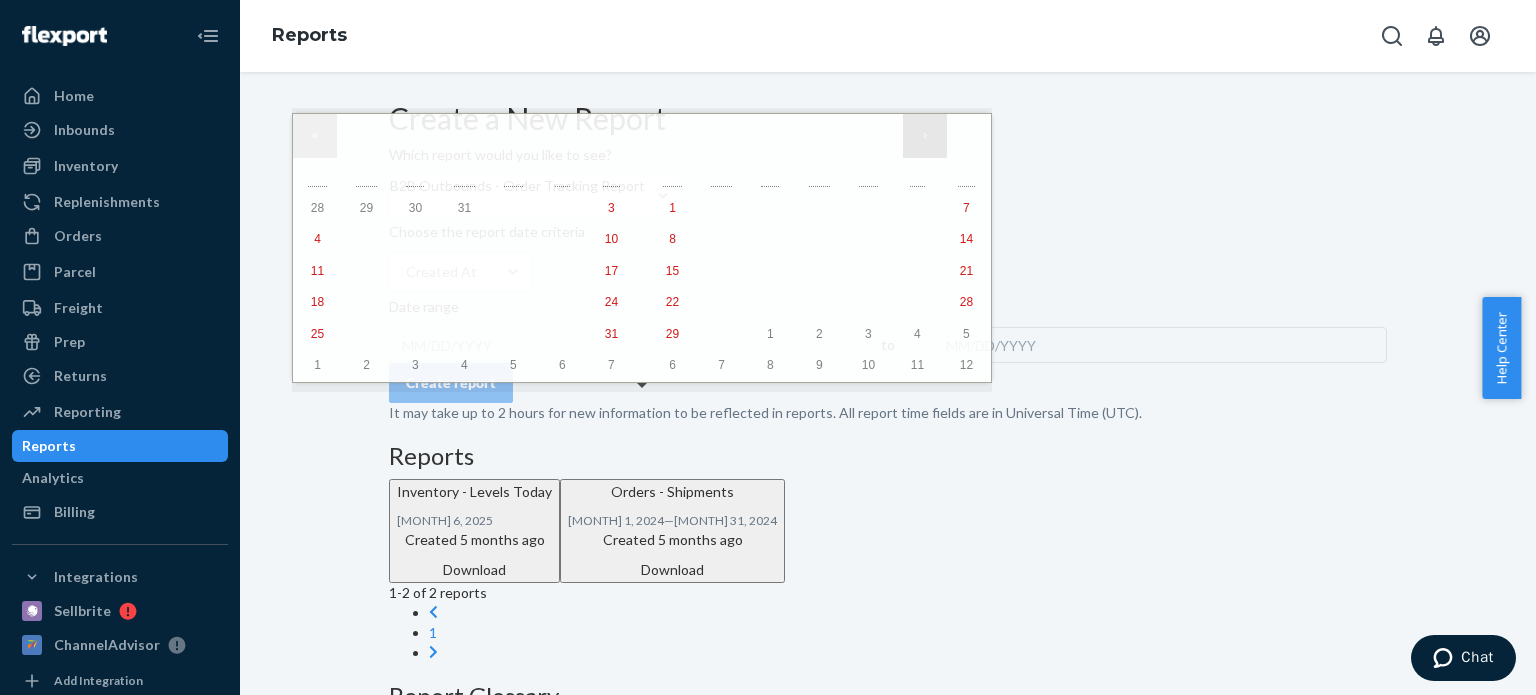 click on "›" at bounding box center (925, 136) 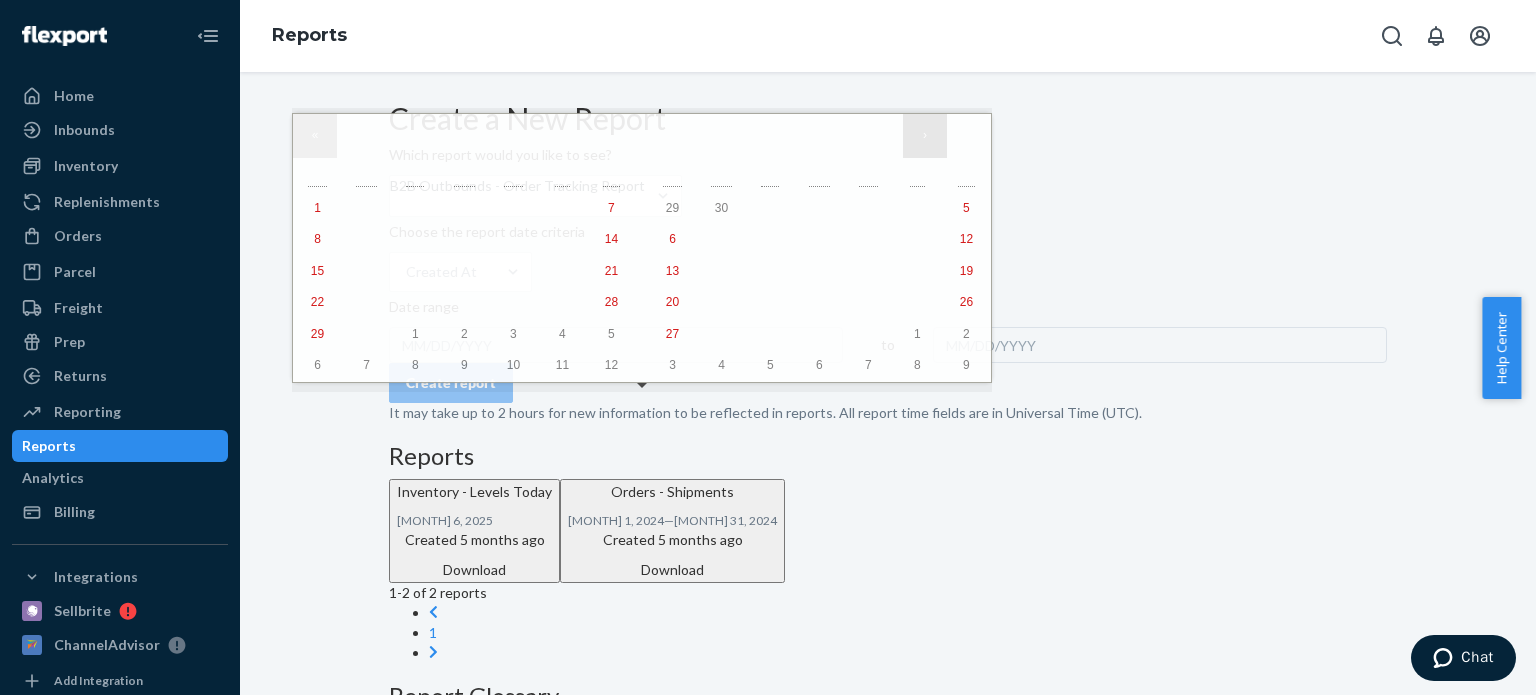 click on "›" at bounding box center (925, 136) 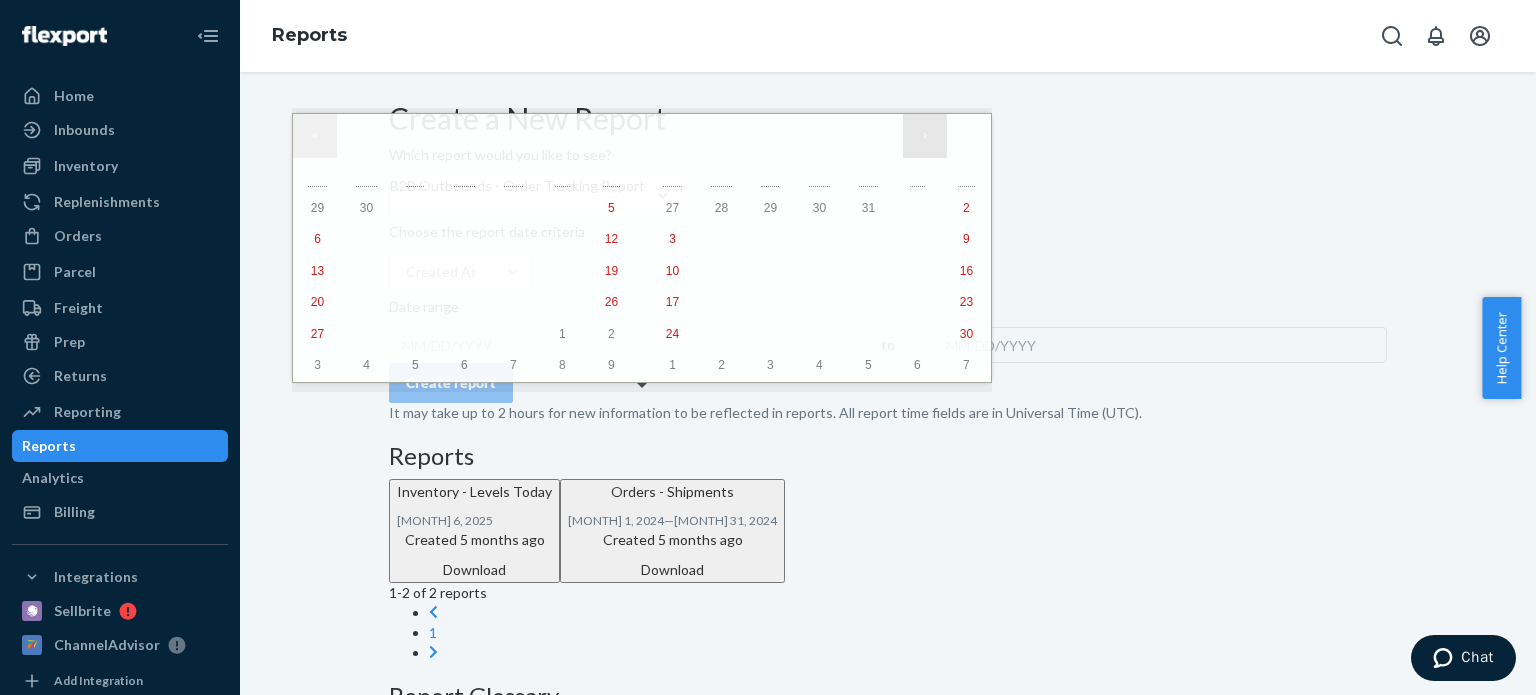 click on "›" at bounding box center (925, 136) 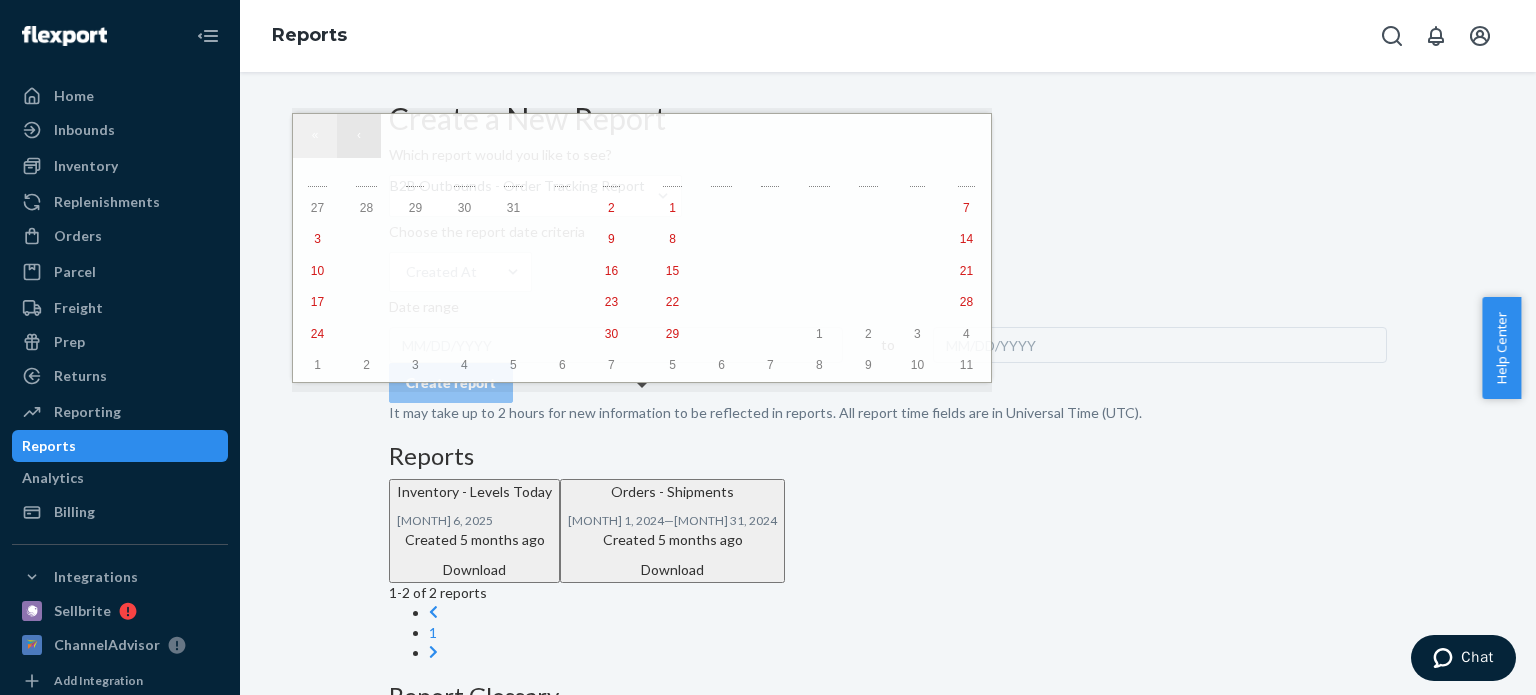 click on "‹" at bounding box center [359, 136] 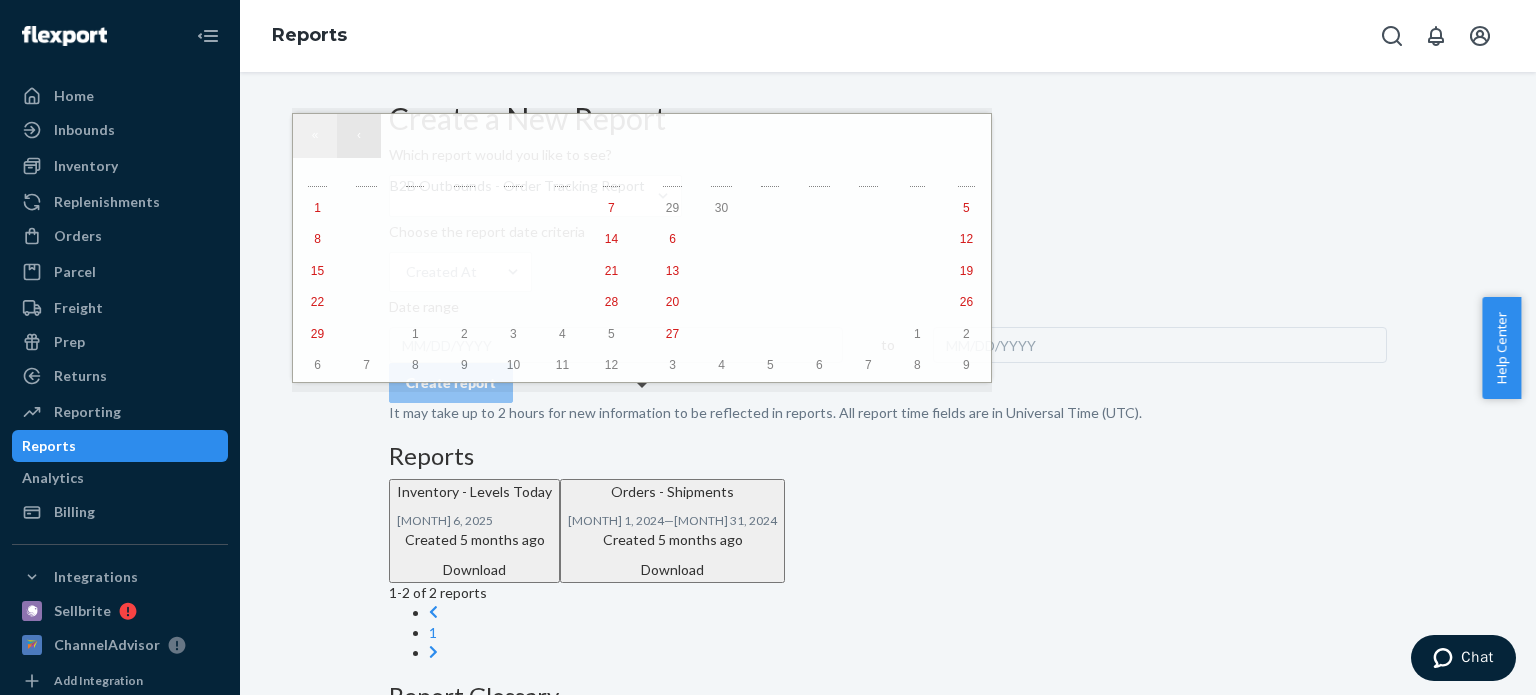 click on "‹" at bounding box center (359, 136) 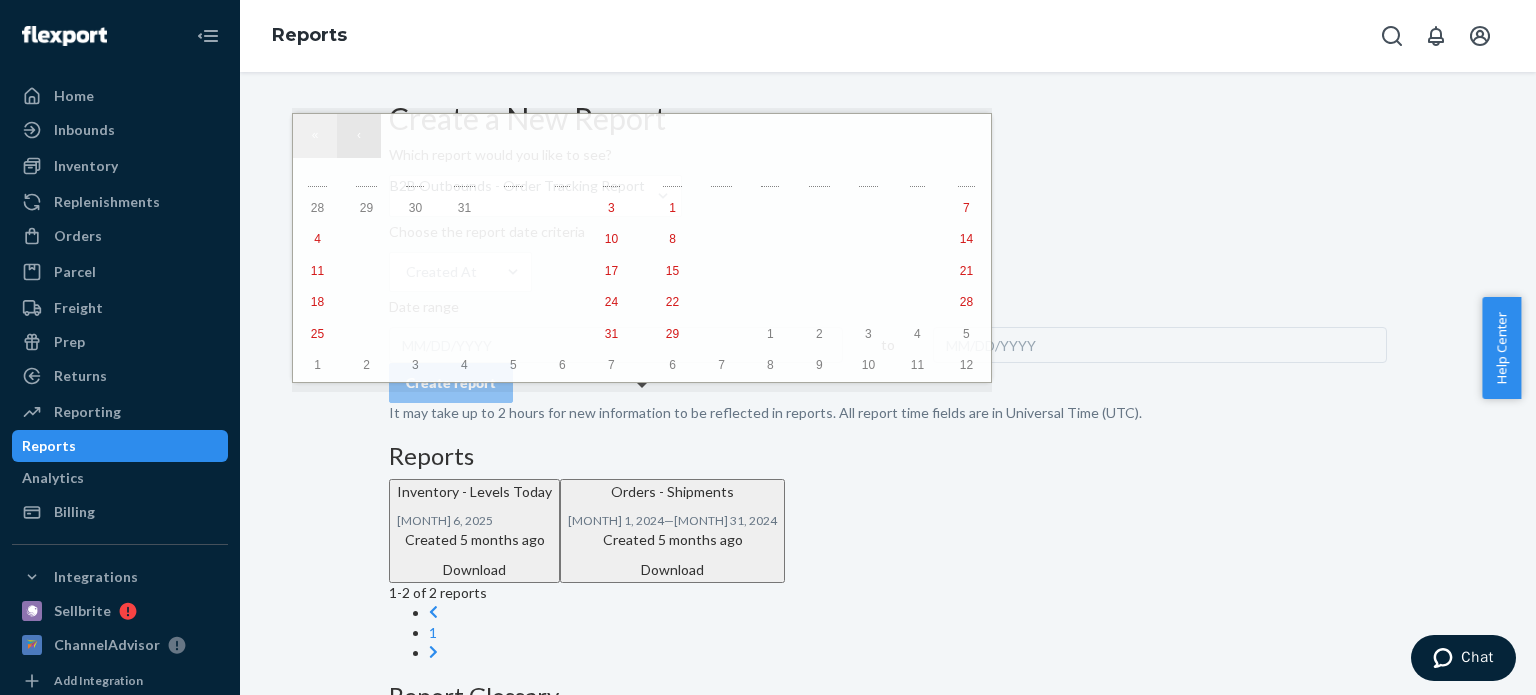 click on "‹" at bounding box center (359, 136) 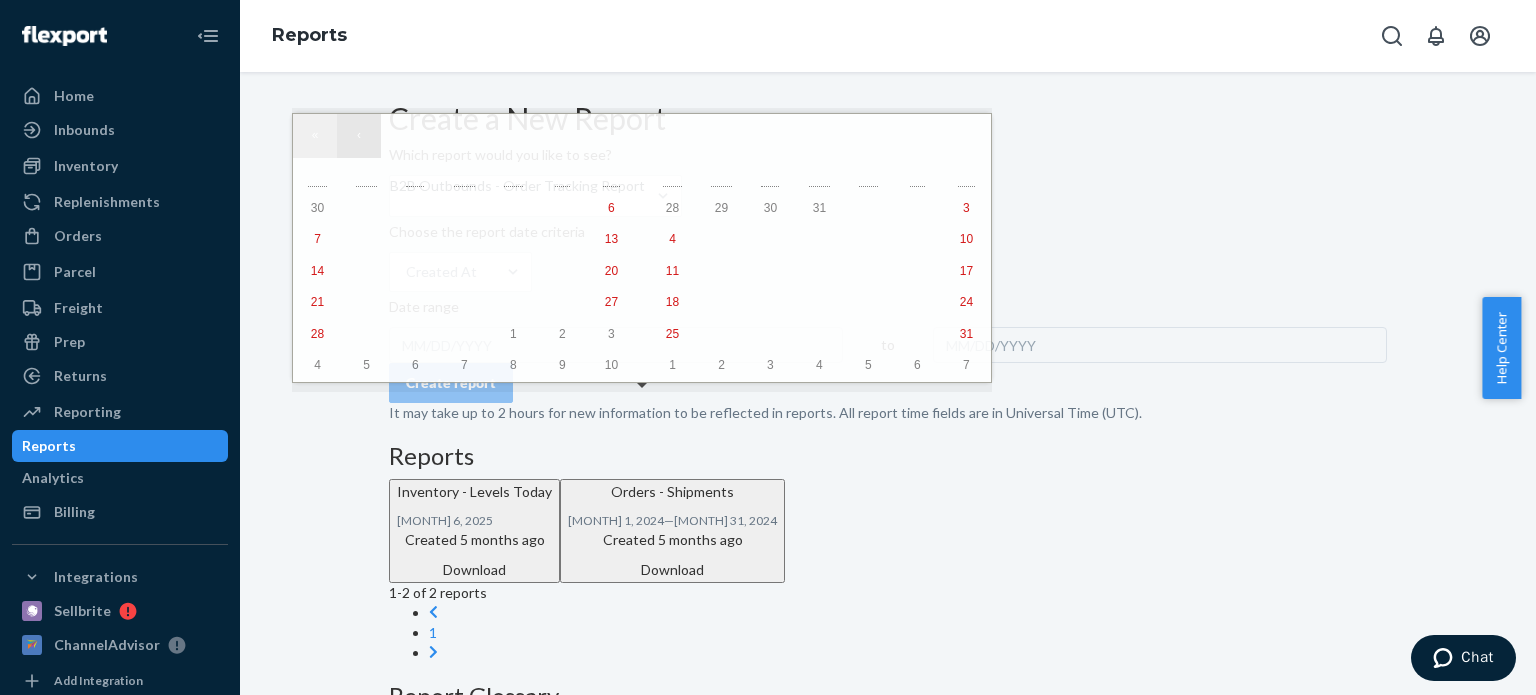 click on "‹" at bounding box center (359, 136) 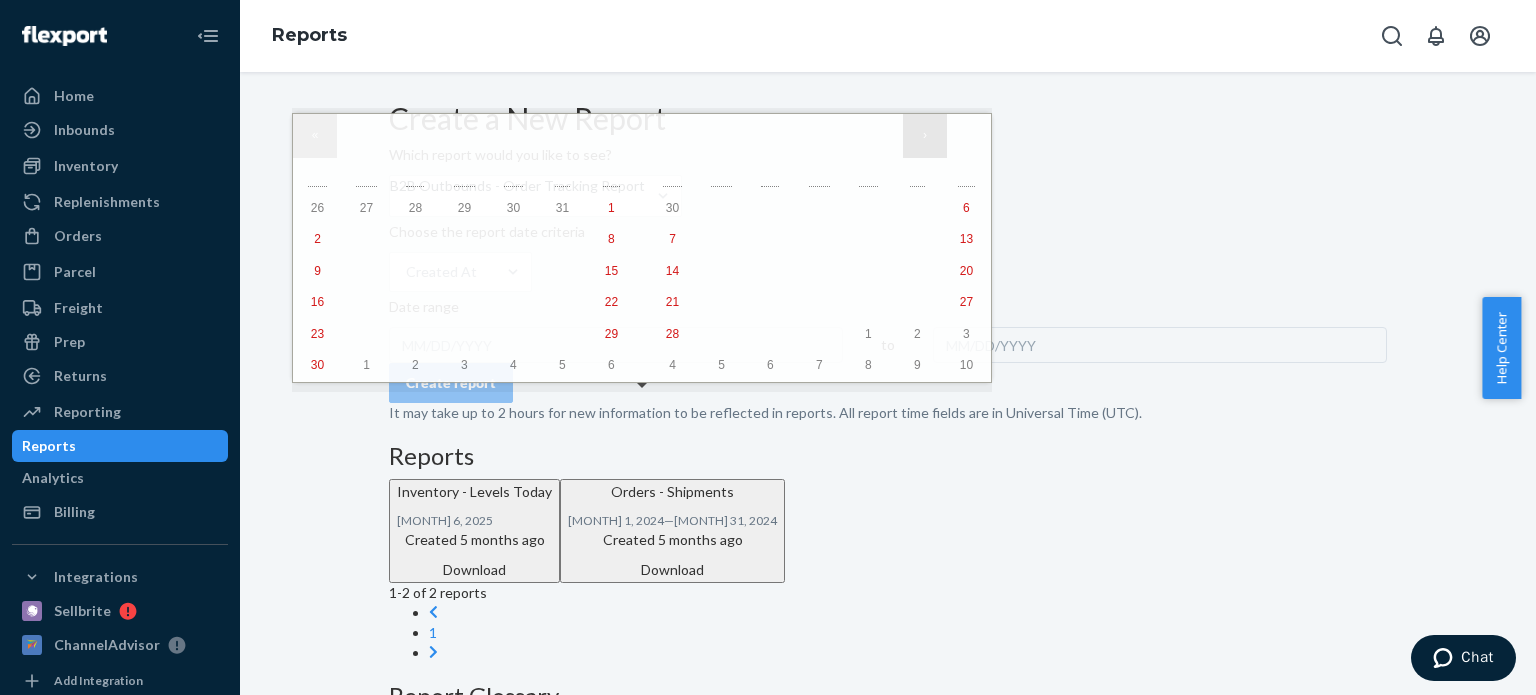 click on "›" at bounding box center [925, 136] 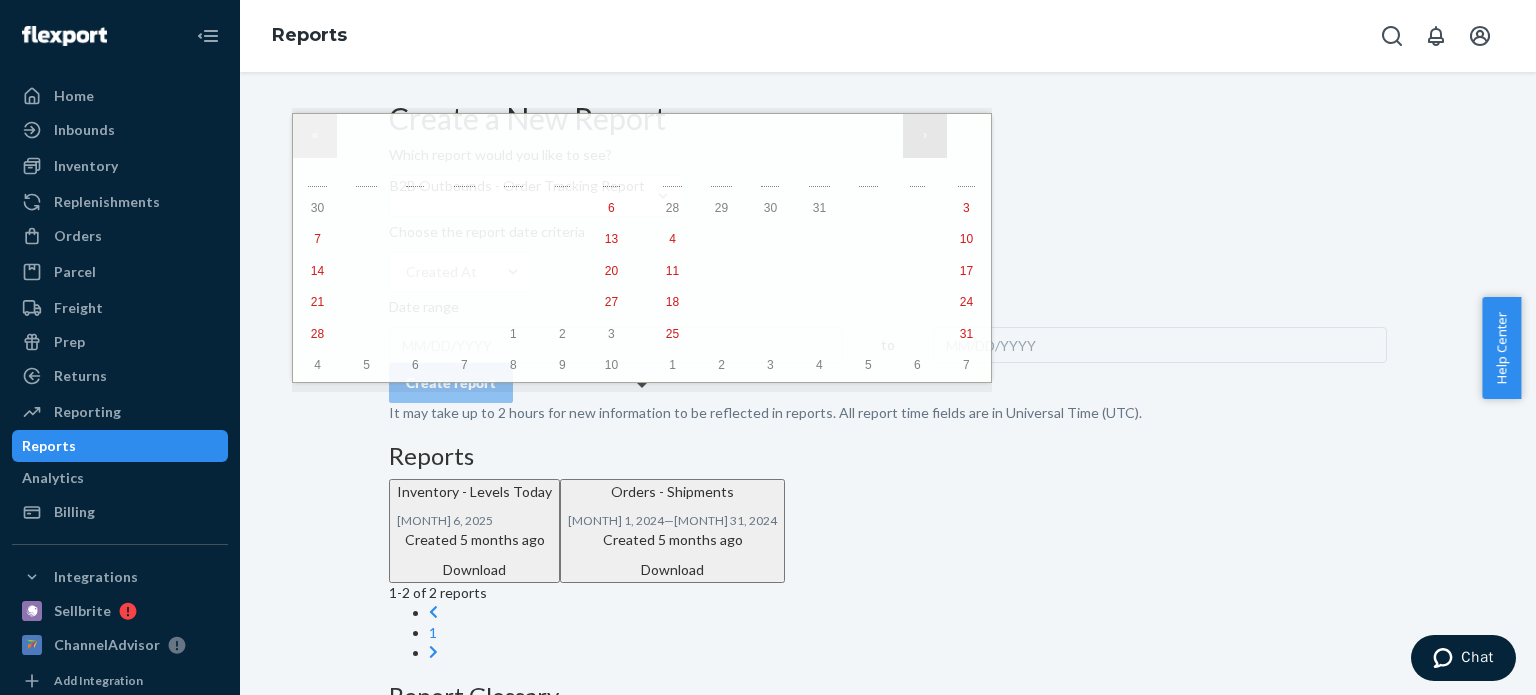 click on "›" at bounding box center (925, 136) 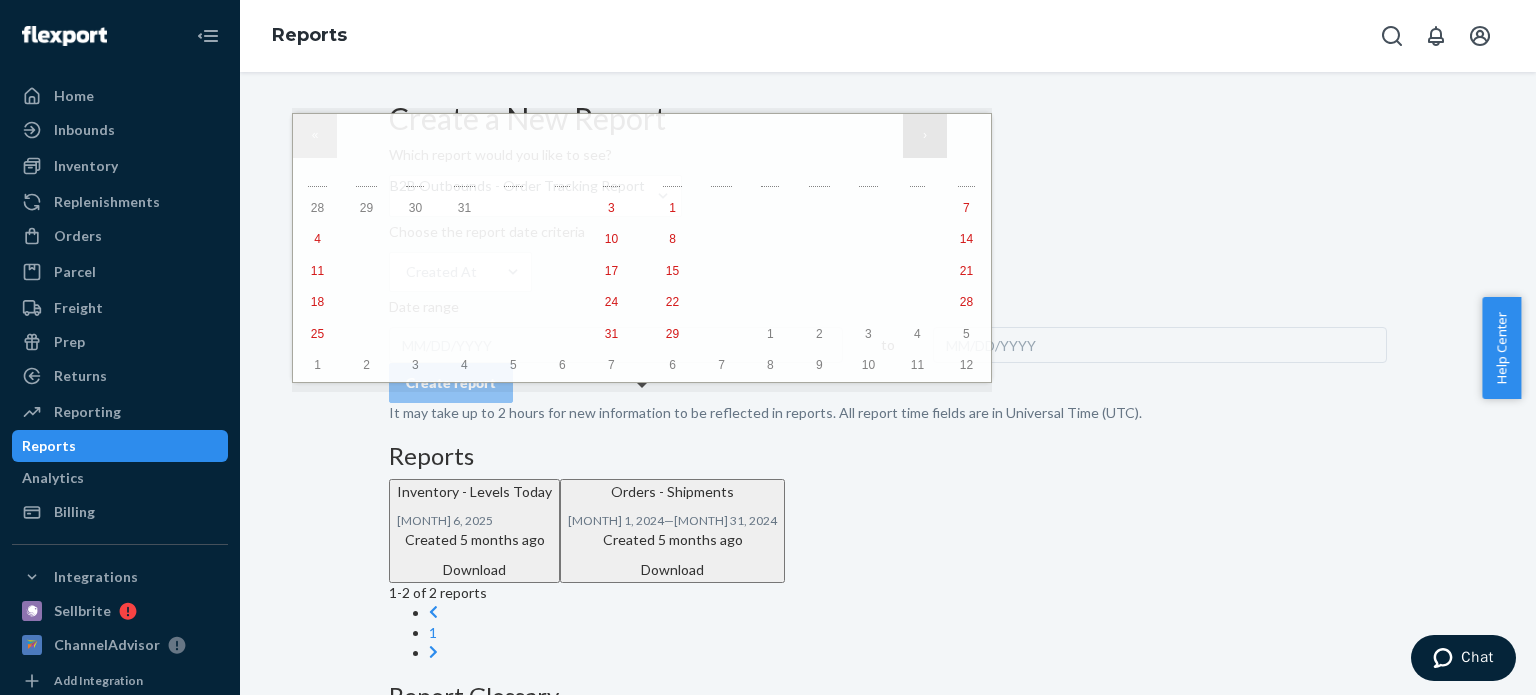 click on "›" at bounding box center (925, 136) 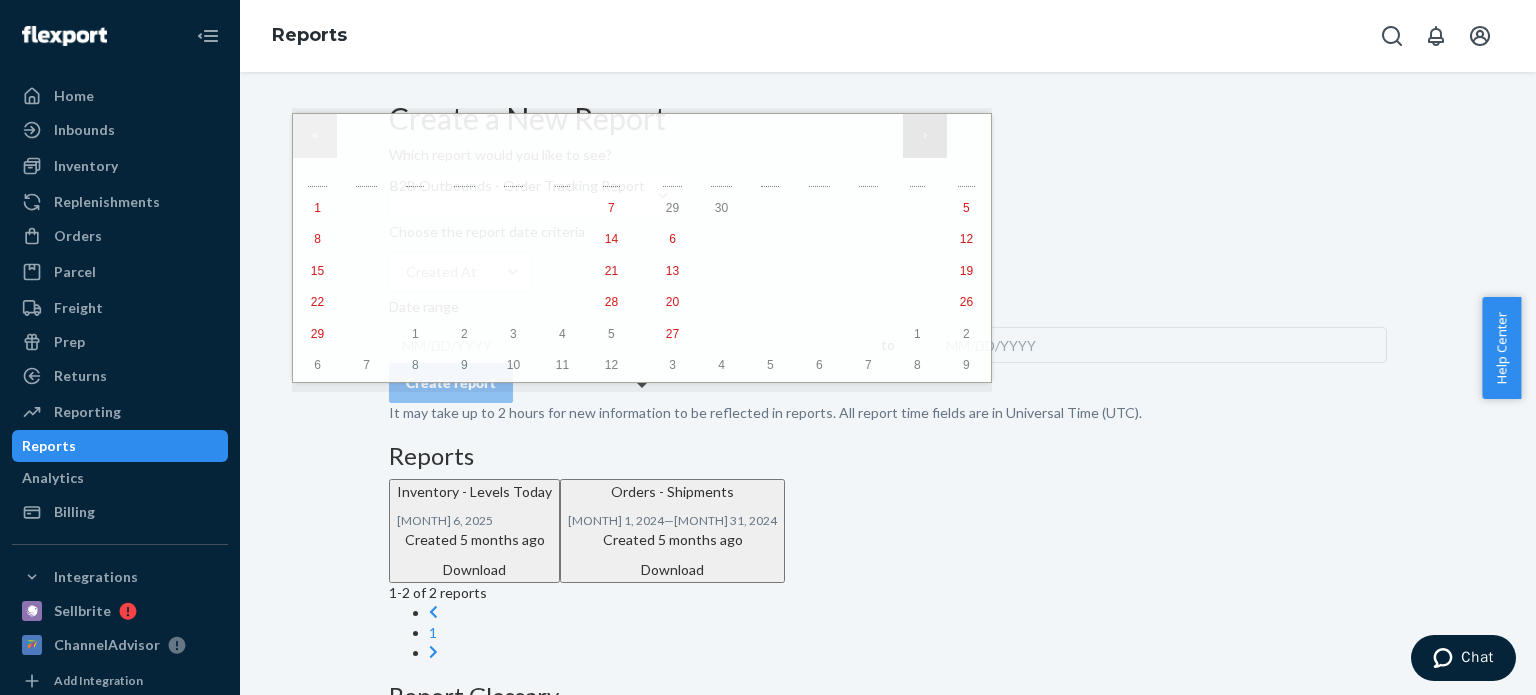 click on "›" at bounding box center [925, 136] 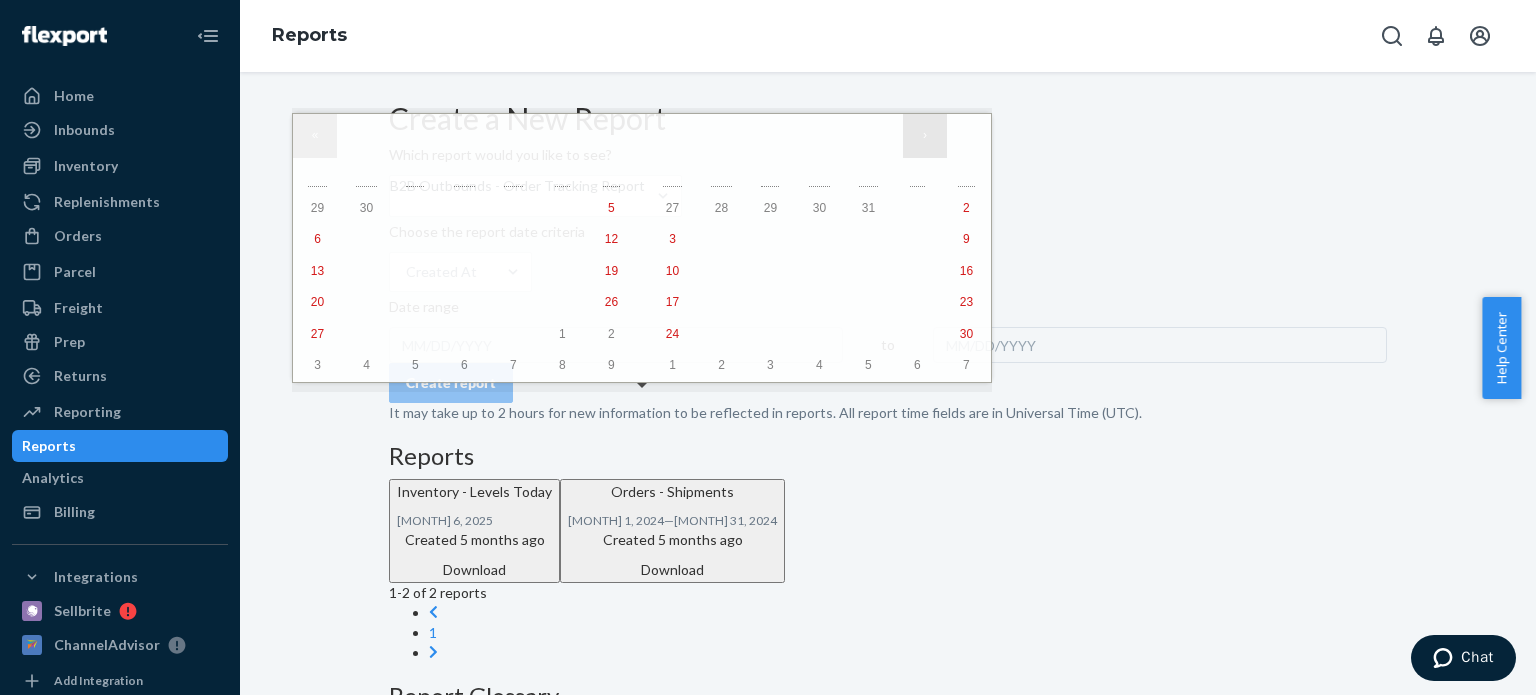 click on "›" at bounding box center (925, 136) 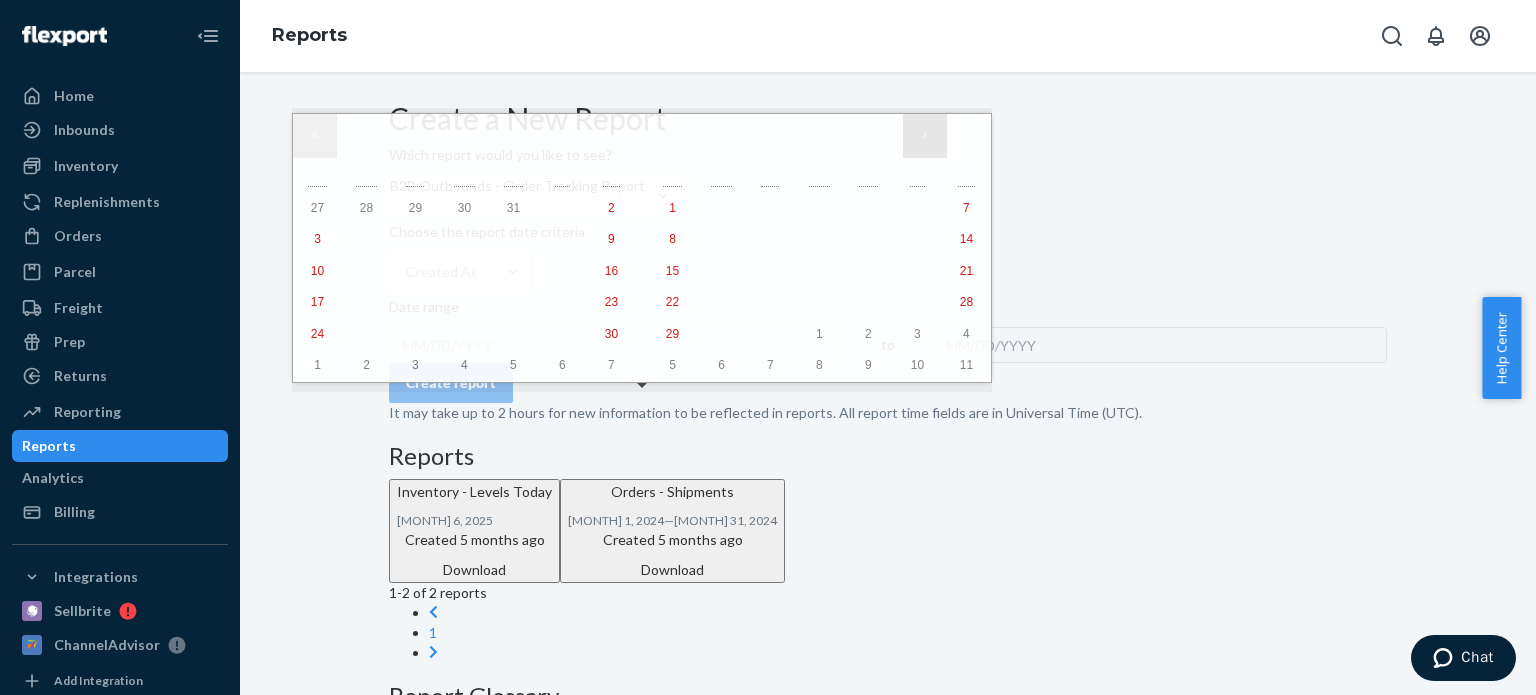 click on "›" at bounding box center [925, 136] 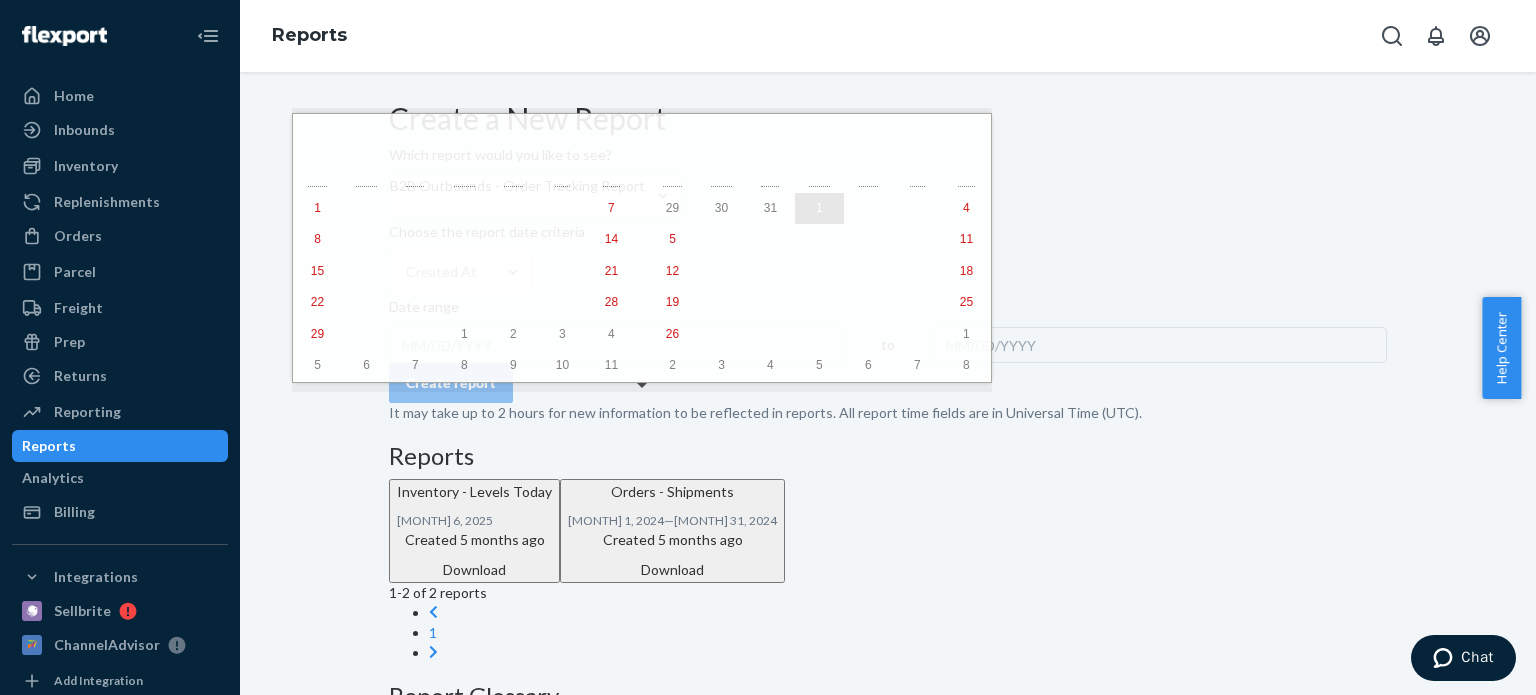 click on "1" at bounding box center [819, 208] 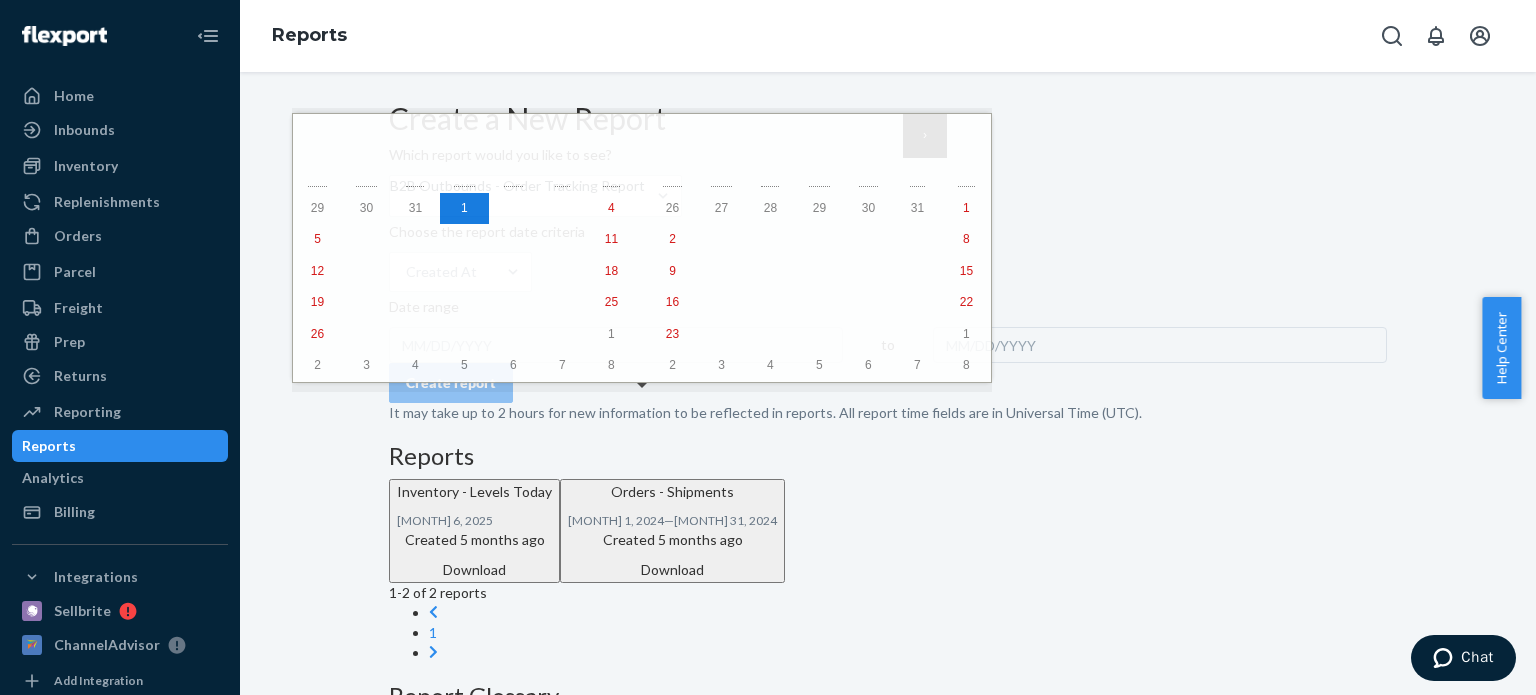 click on "›" at bounding box center (925, 136) 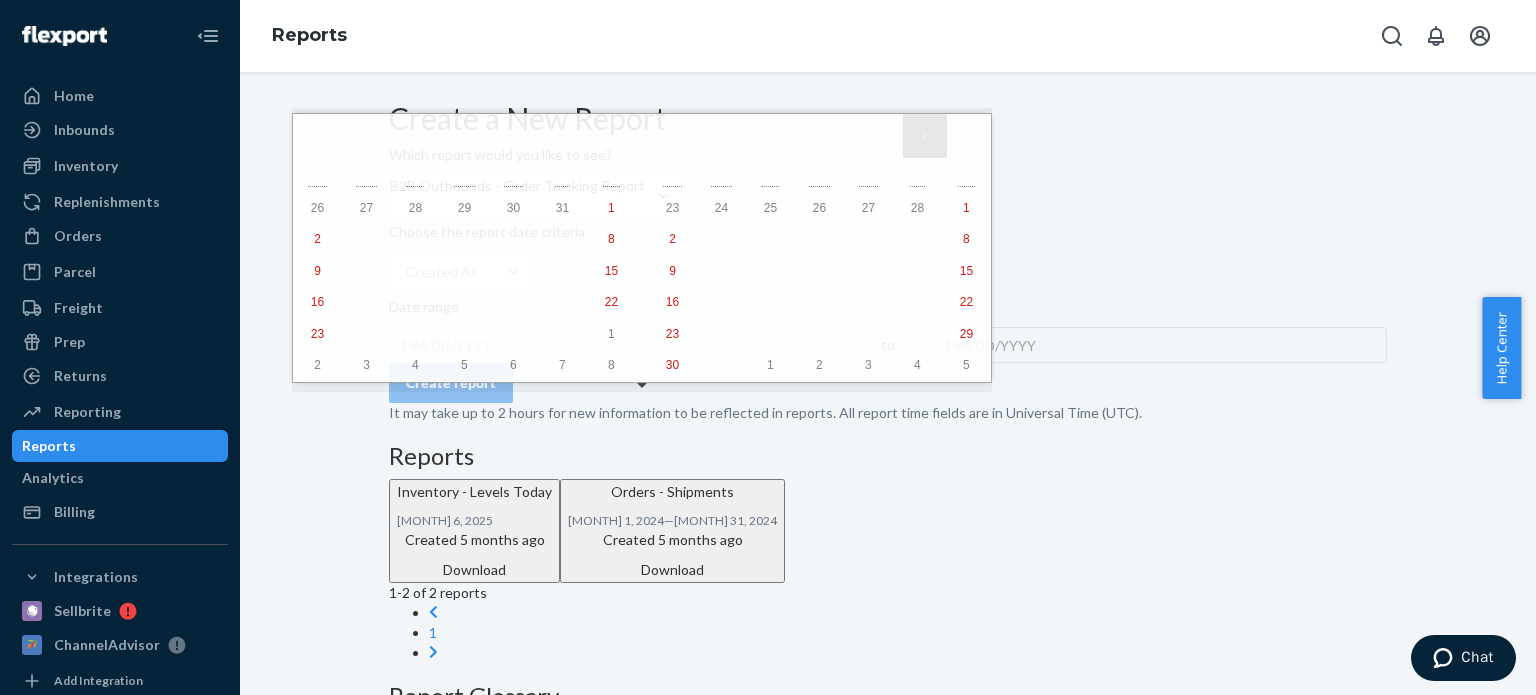 click on "›" at bounding box center (925, 136) 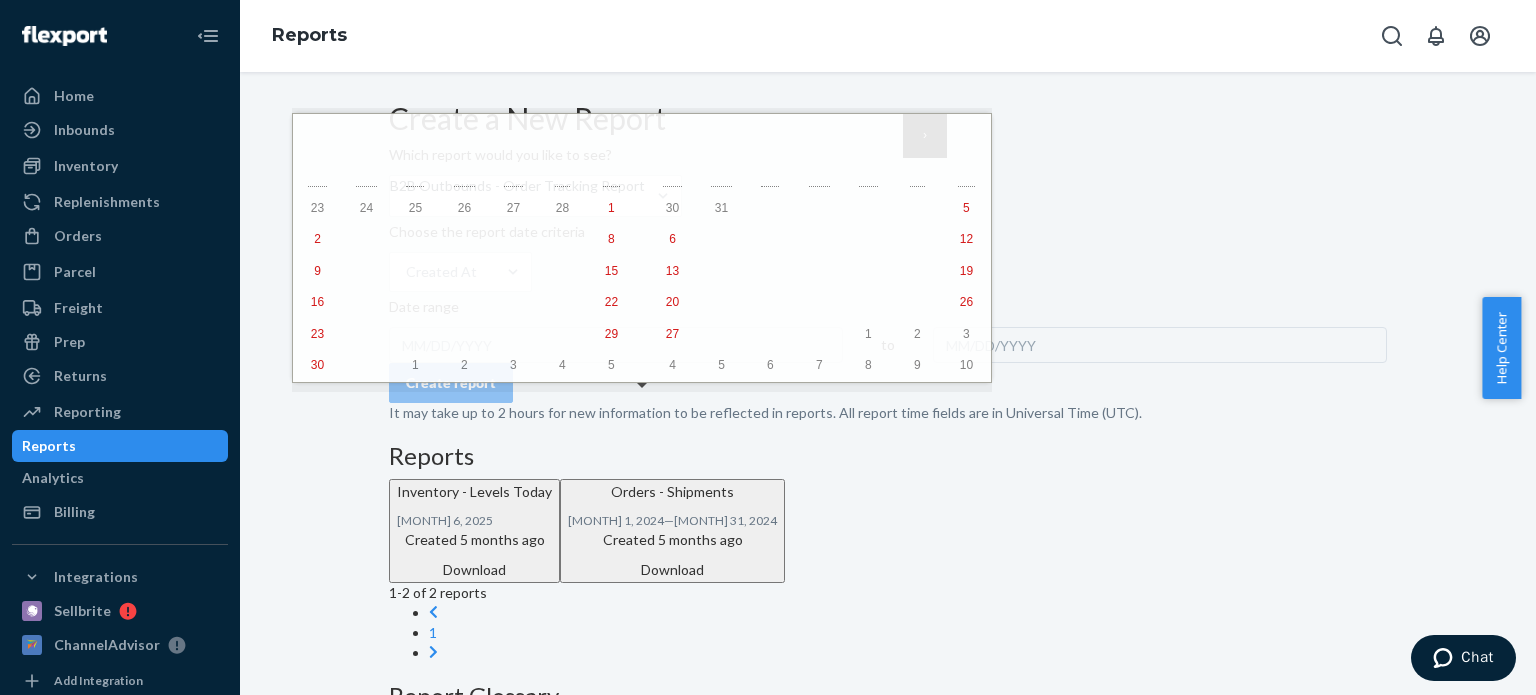 click on "›" at bounding box center [925, 136] 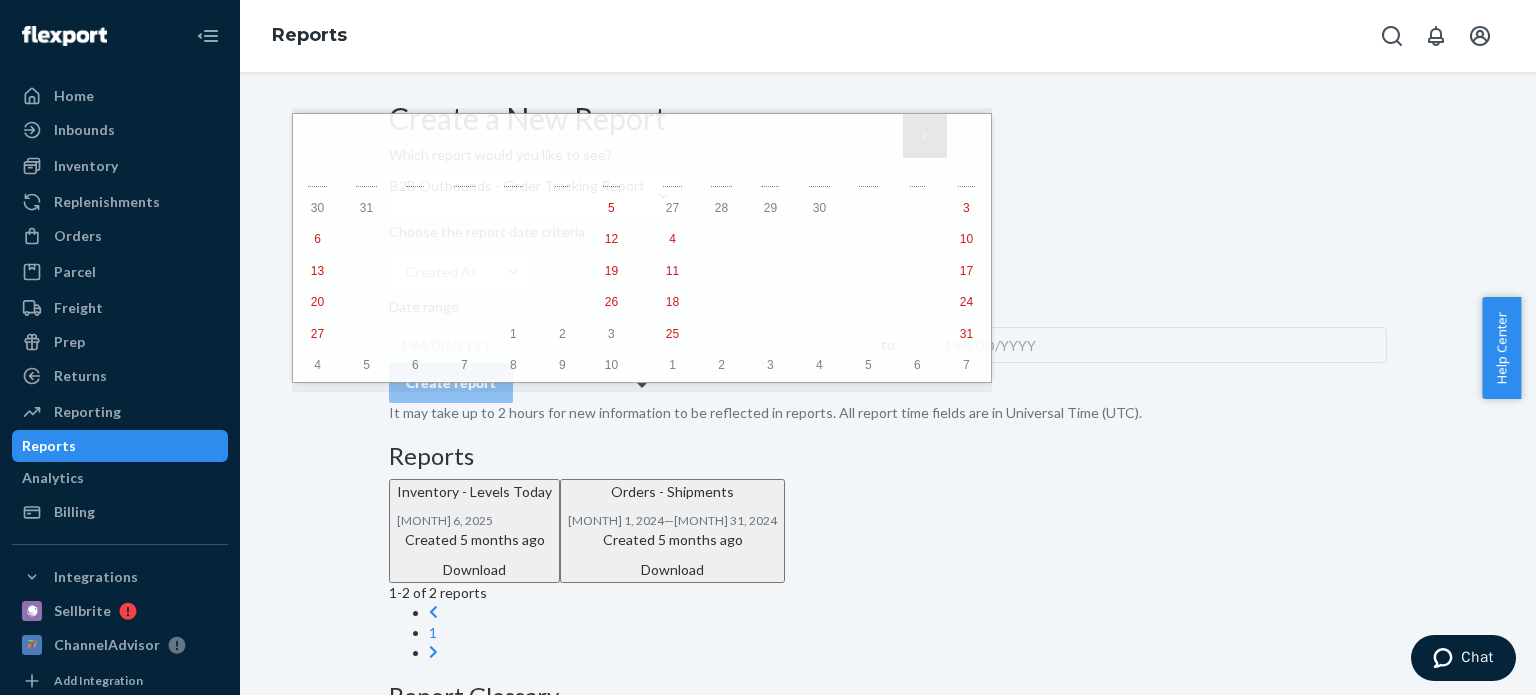 click on "›" at bounding box center [925, 136] 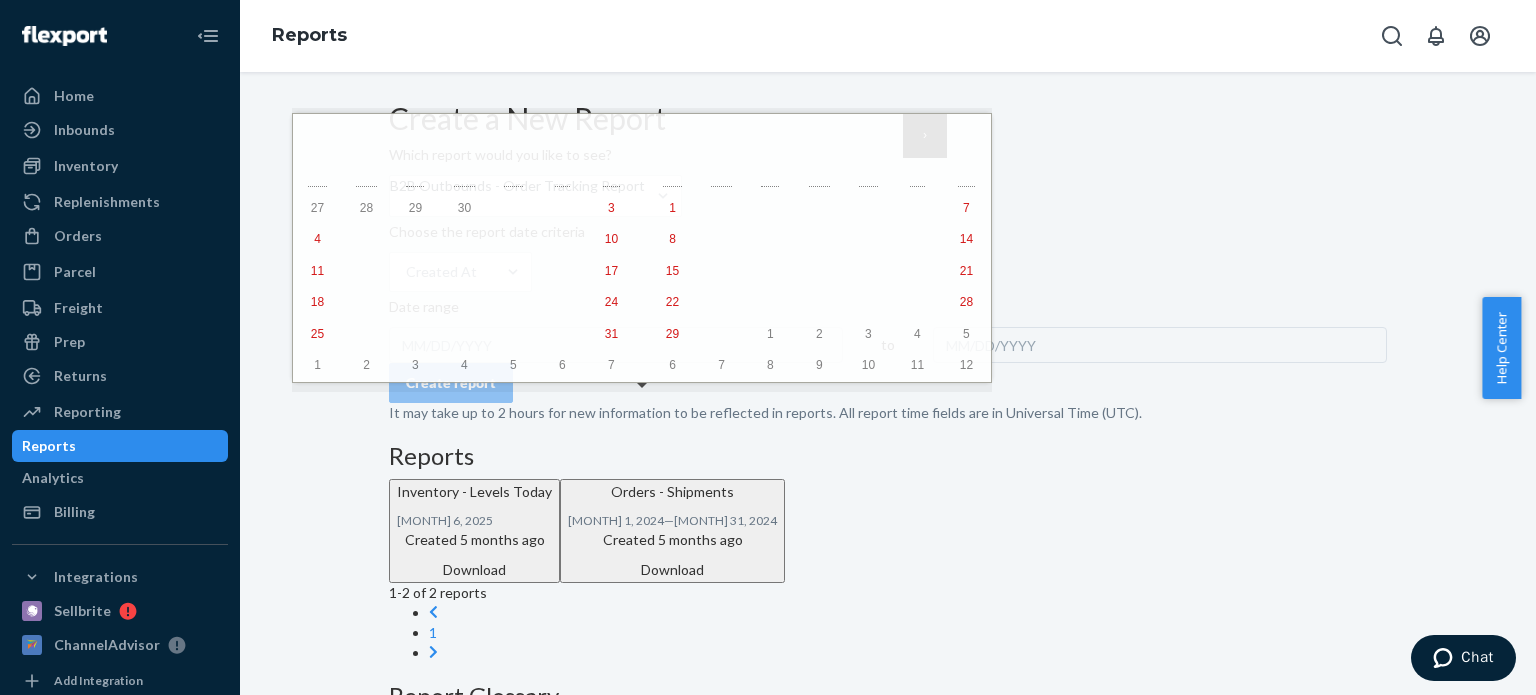 click on "›" at bounding box center [925, 136] 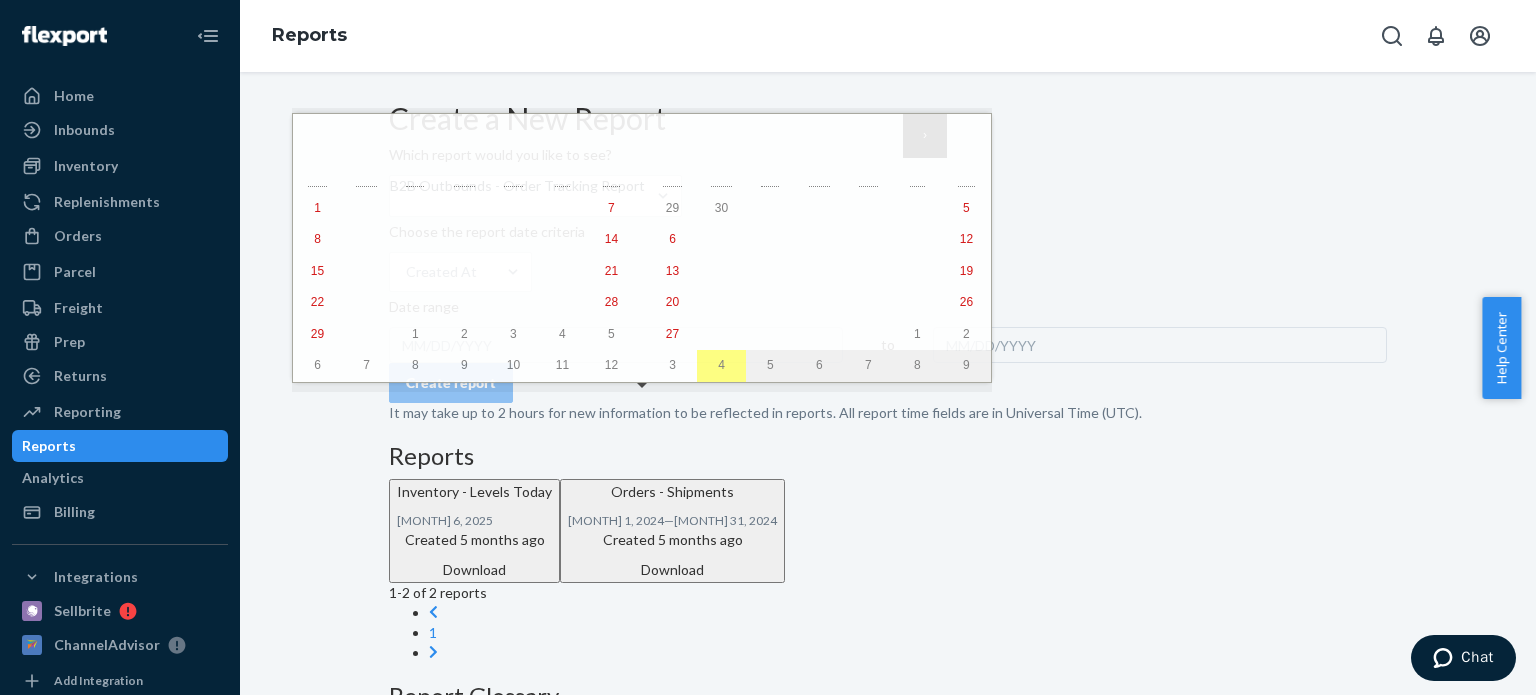 click on "›" at bounding box center (925, 136) 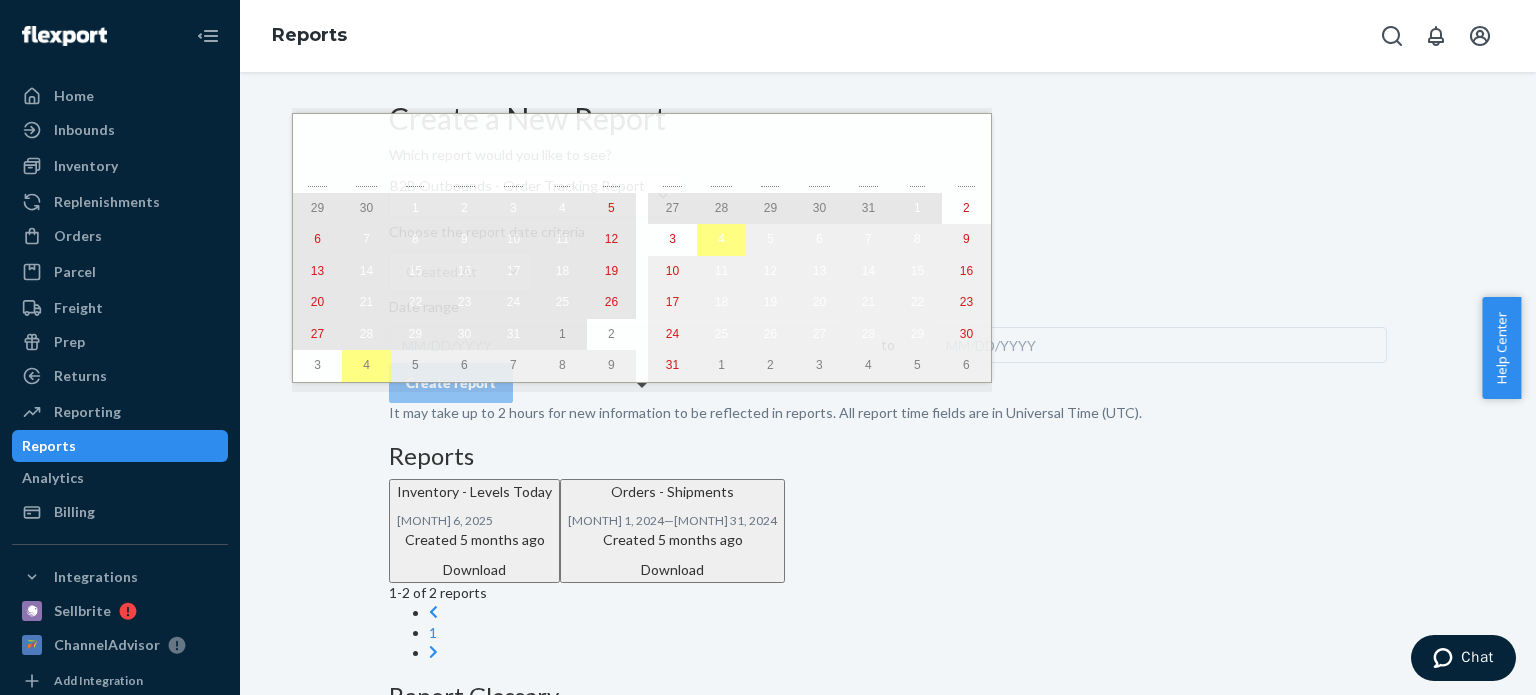 click on "1" at bounding box center (917, 208) 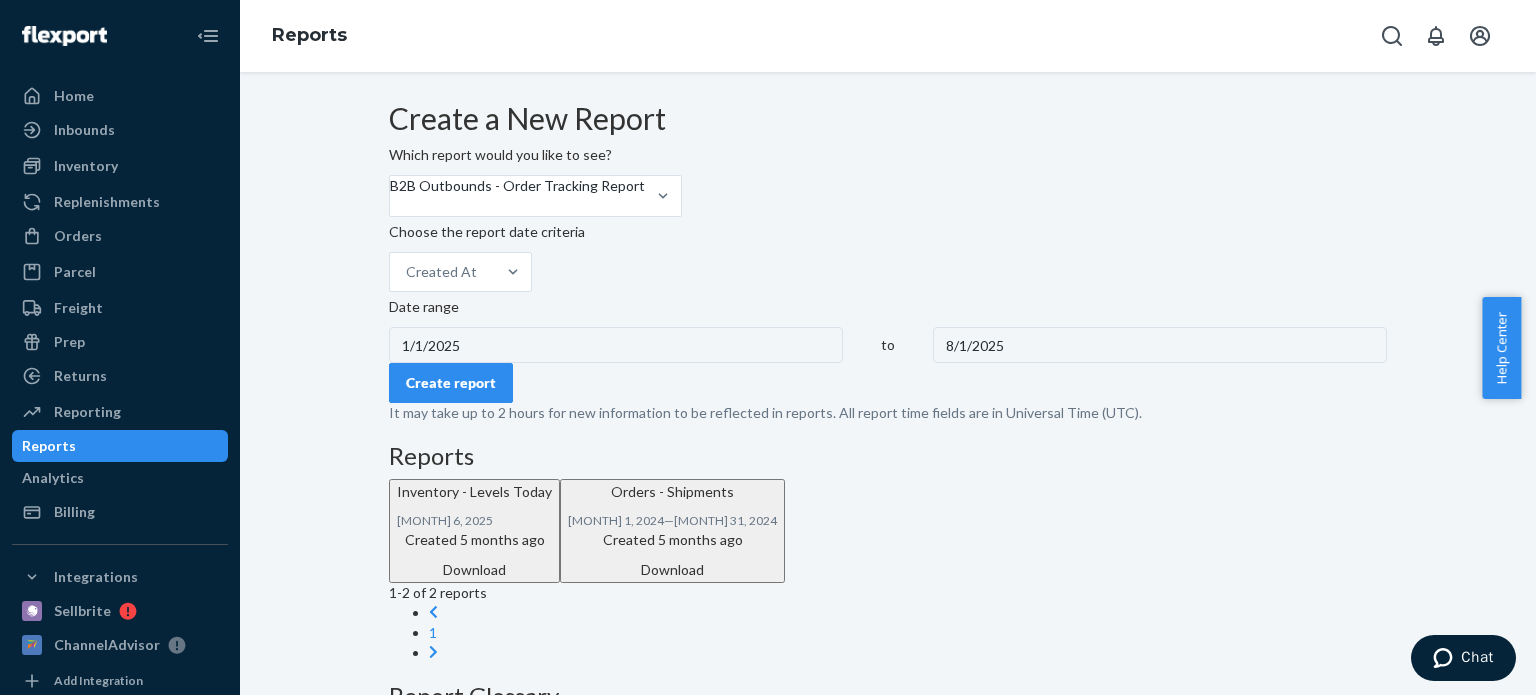 click on "Create report" at bounding box center [451, 383] 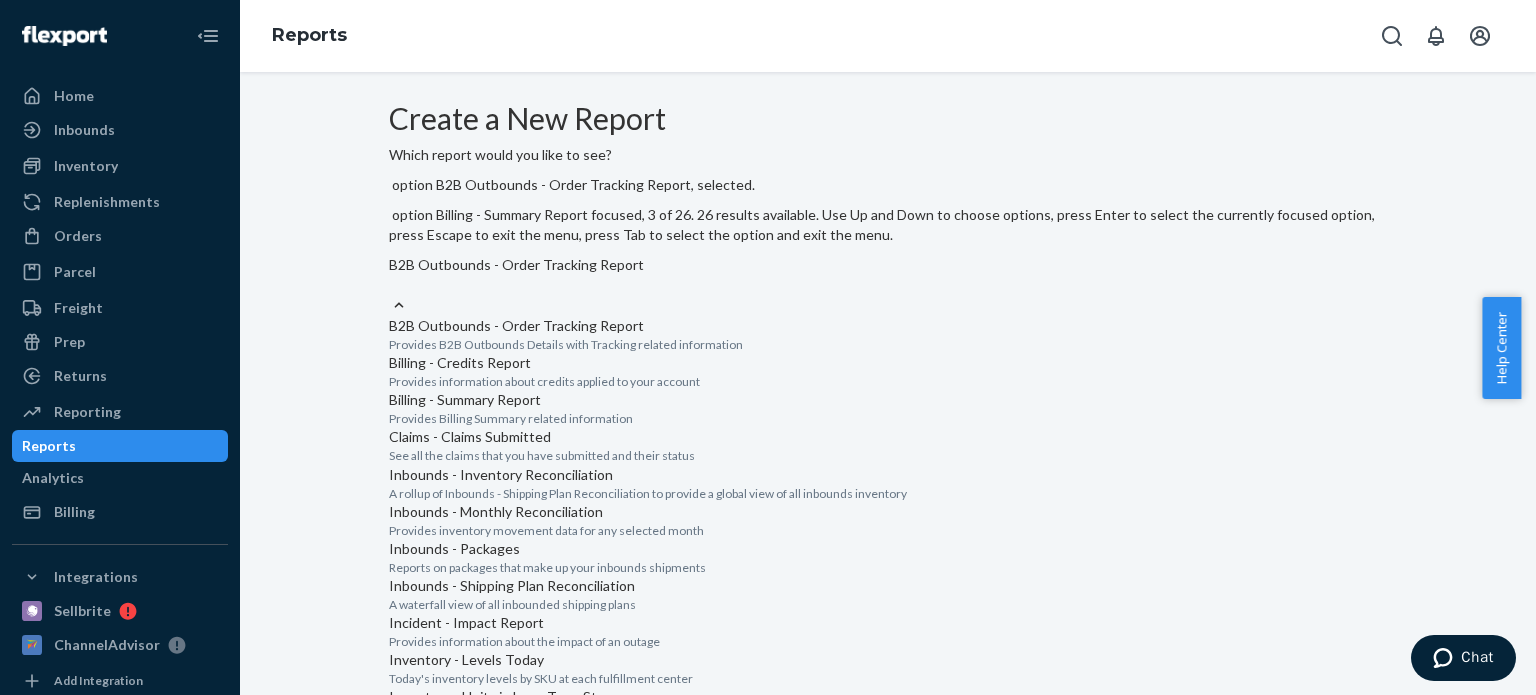 click on "Billing - Summary Report" at bounding box center [888, 400] 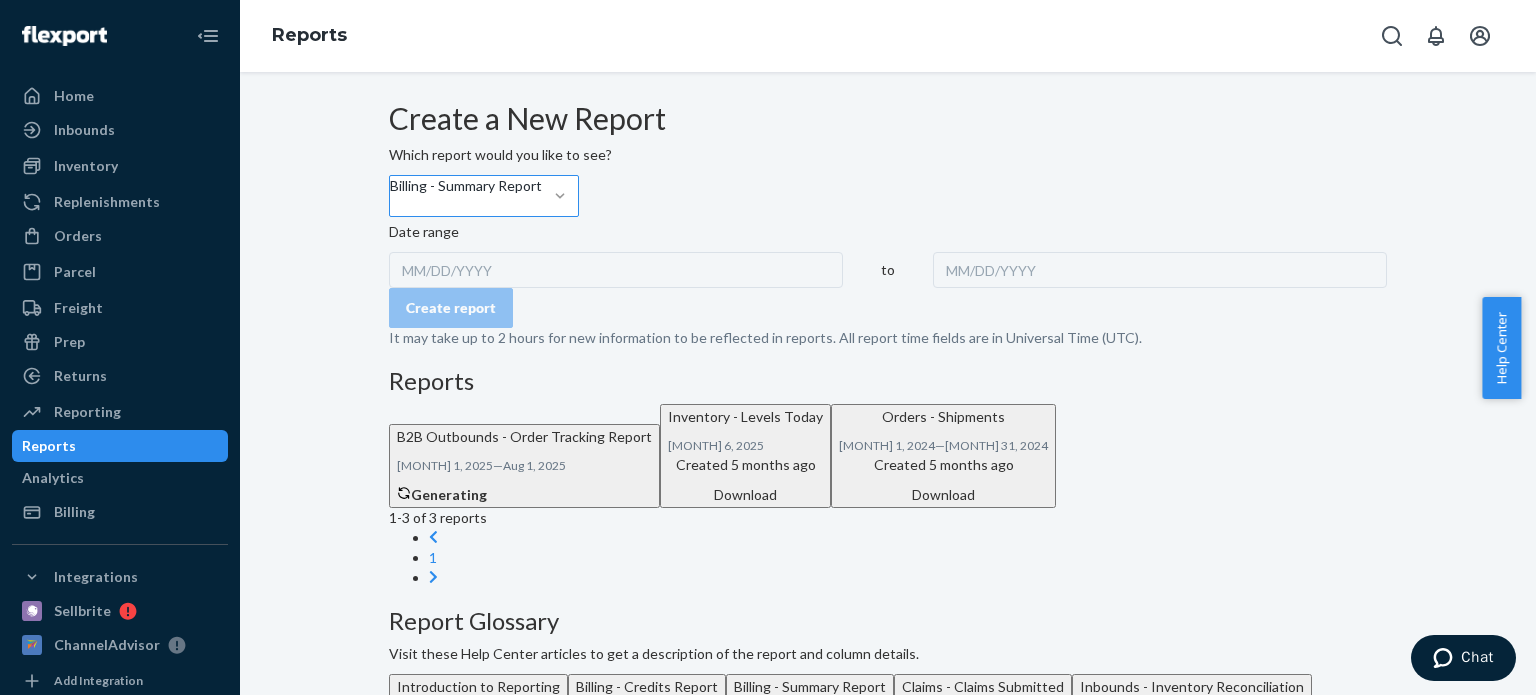 click on "MM/DD/YYYY" at bounding box center [616, 270] 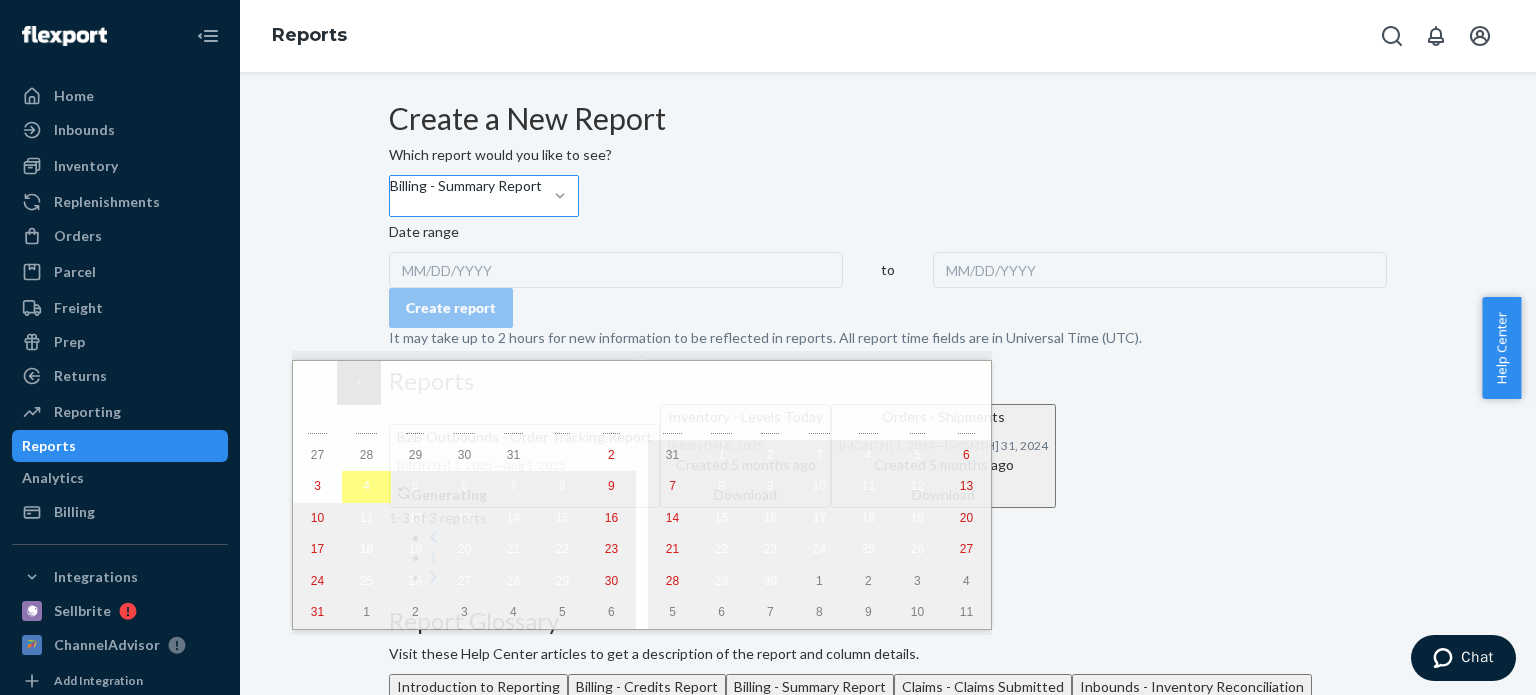 click on "‹" at bounding box center (359, 383) 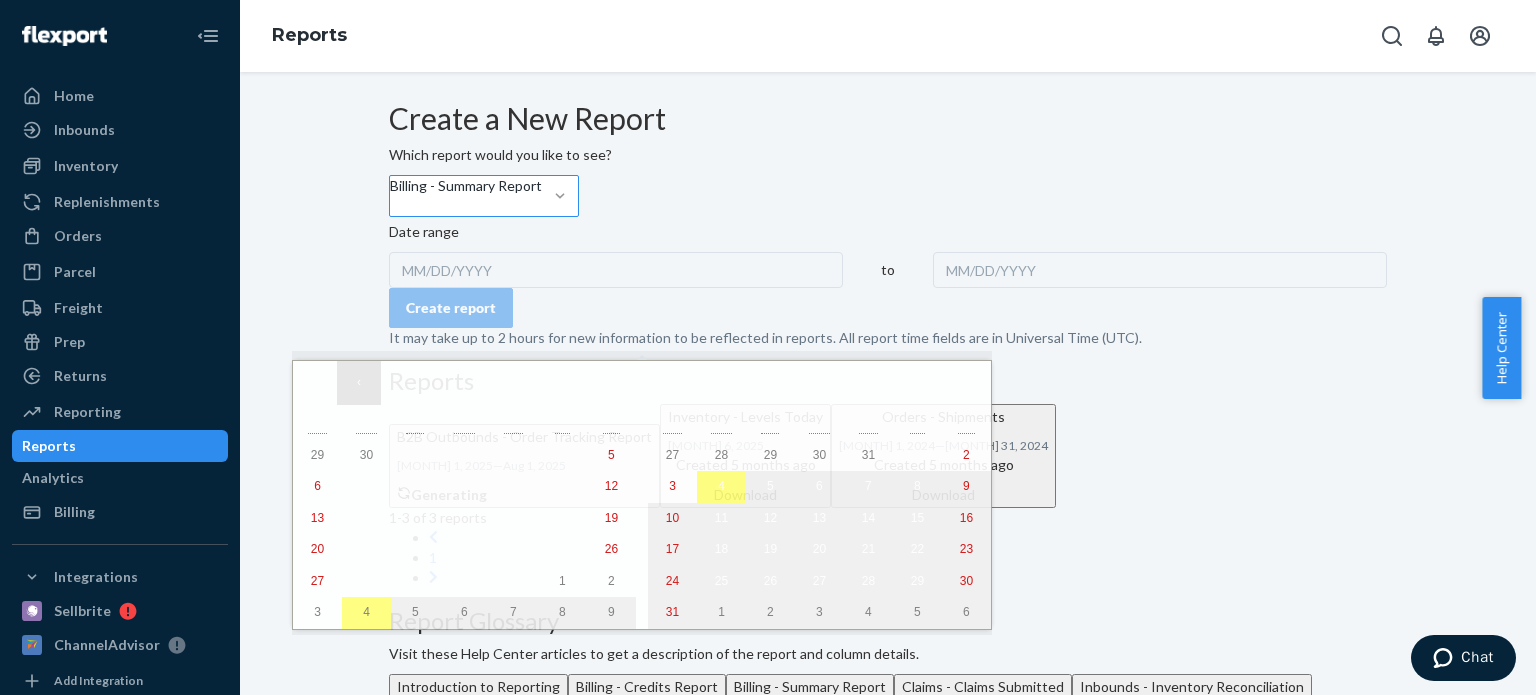 click on "‹" at bounding box center (359, 383) 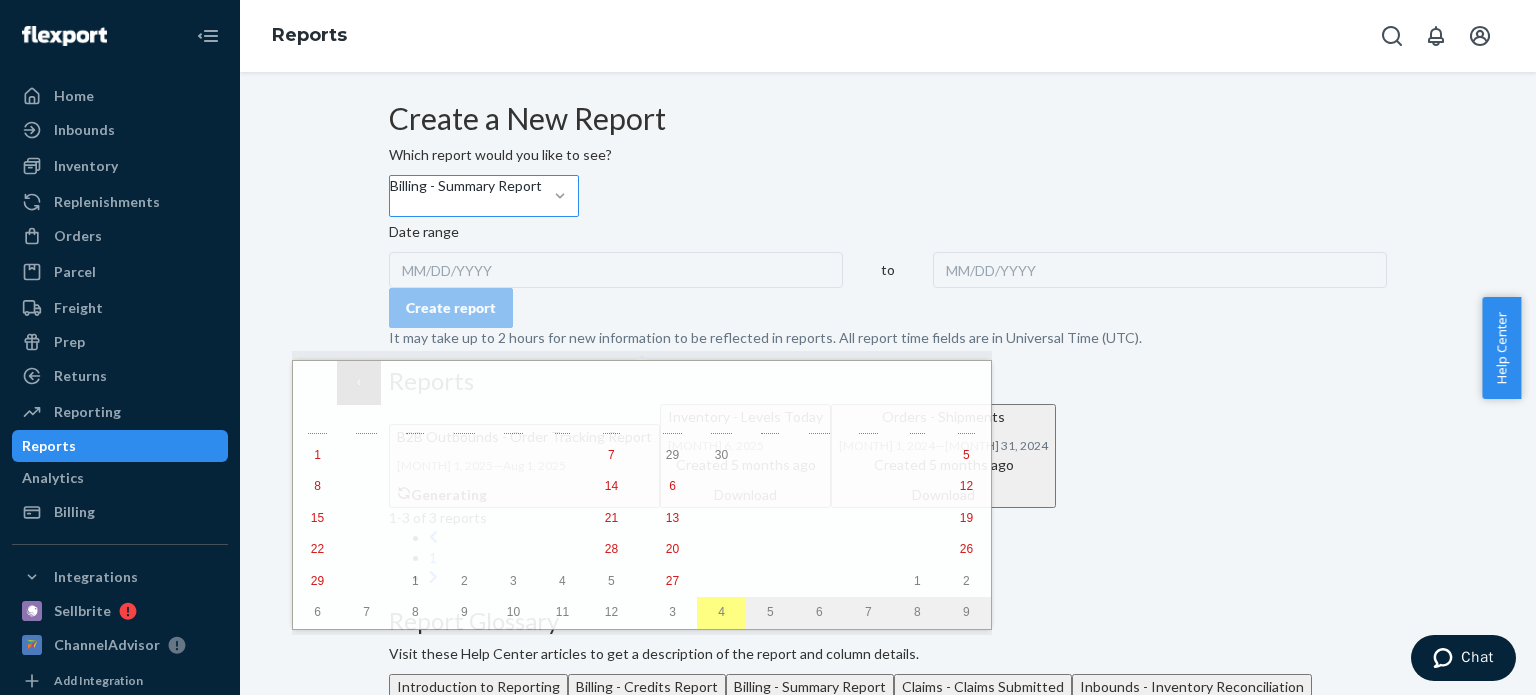 click on "‹" at bounding box center [359, 383] 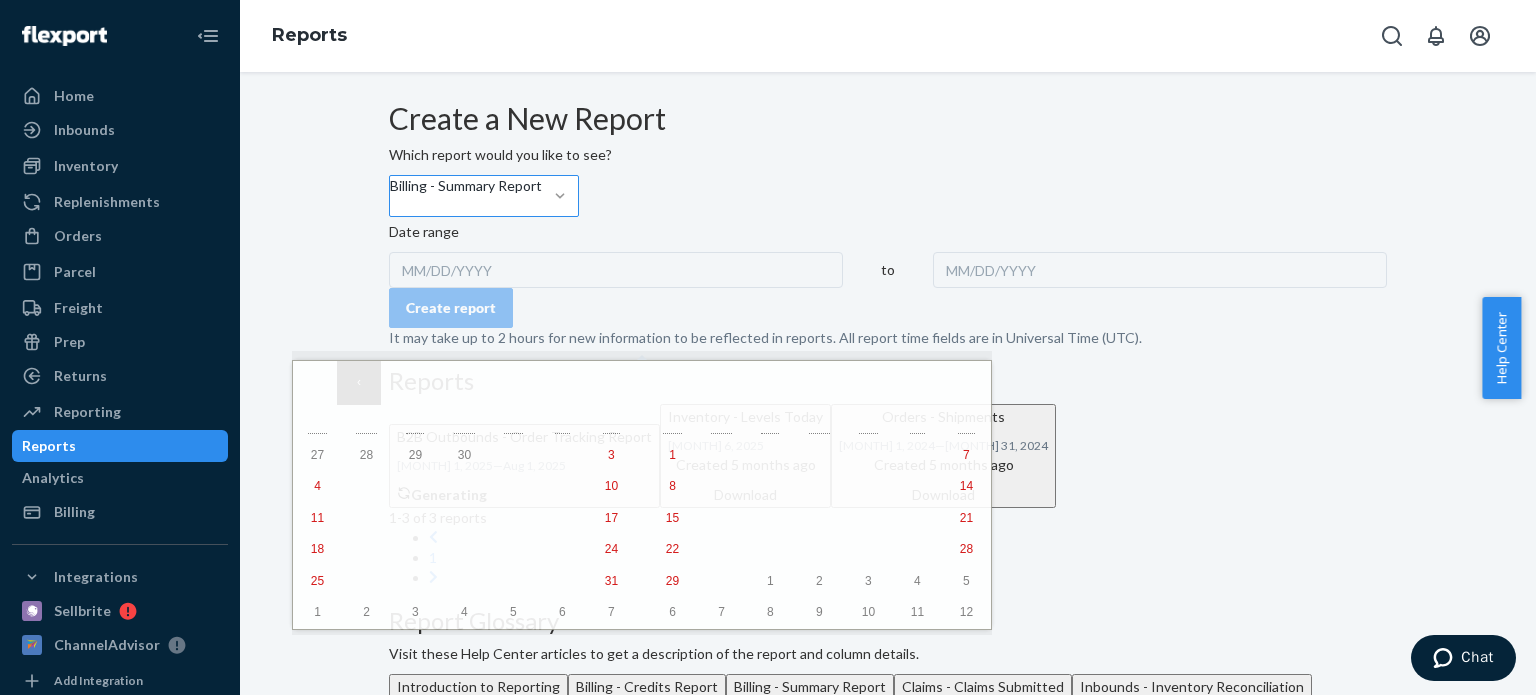 click on "‹" at bounding box center (359, 383) 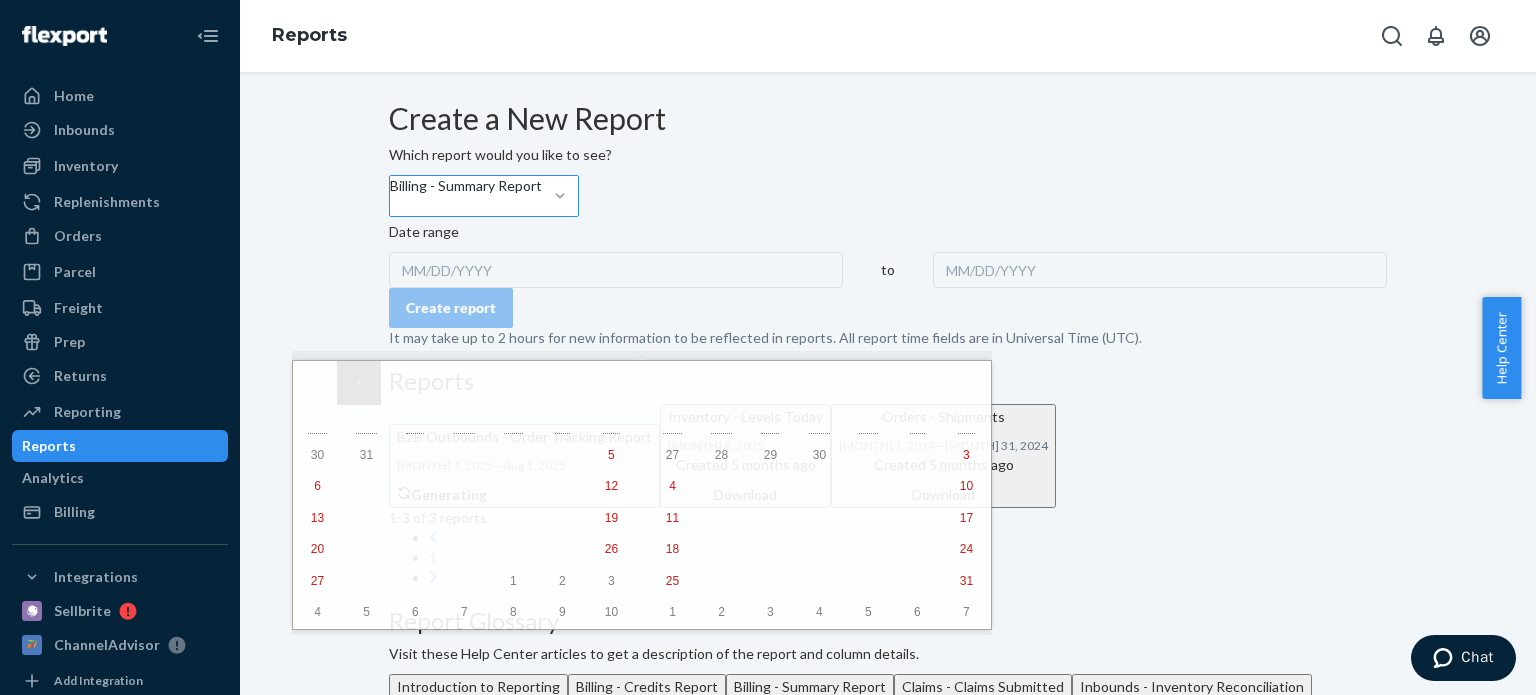 click on "‹" at bounding box center [359, 383] 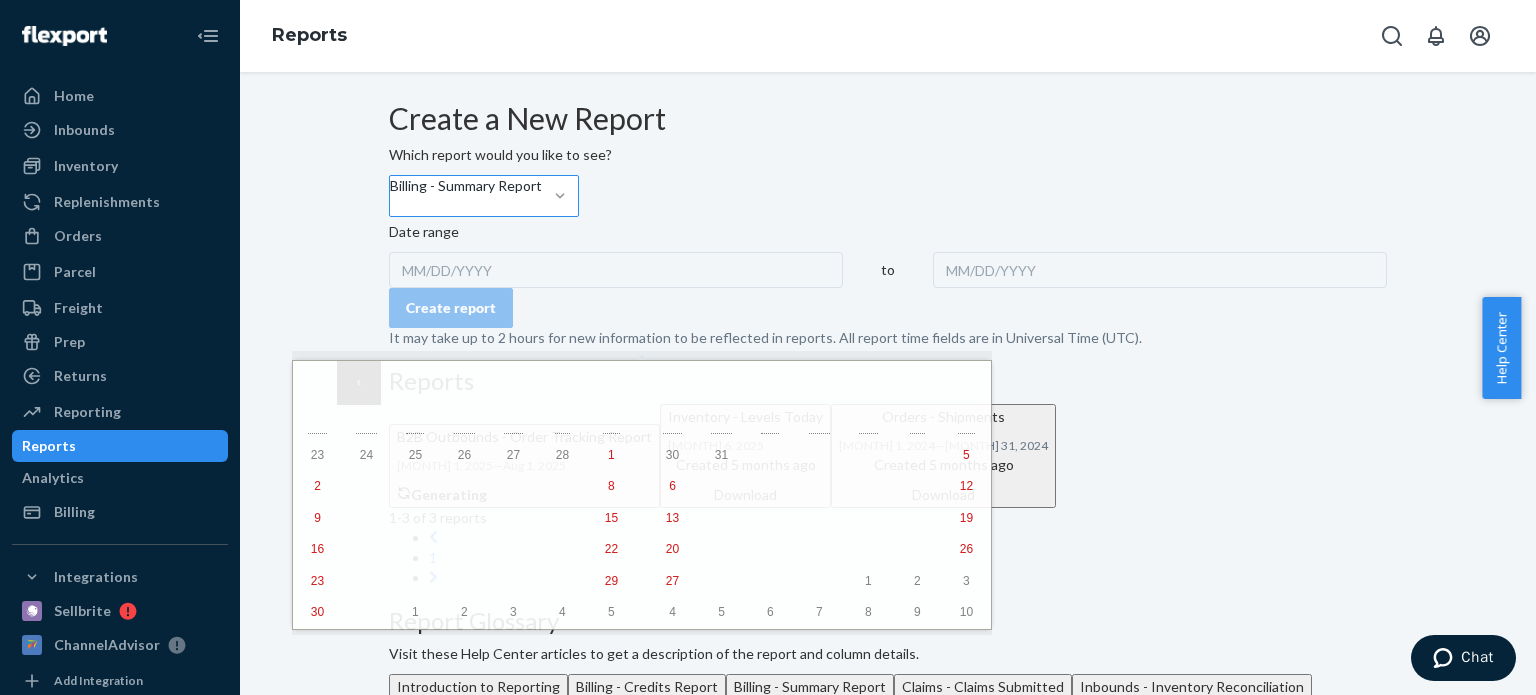 click on "‹" at bounding box center (359, 383) 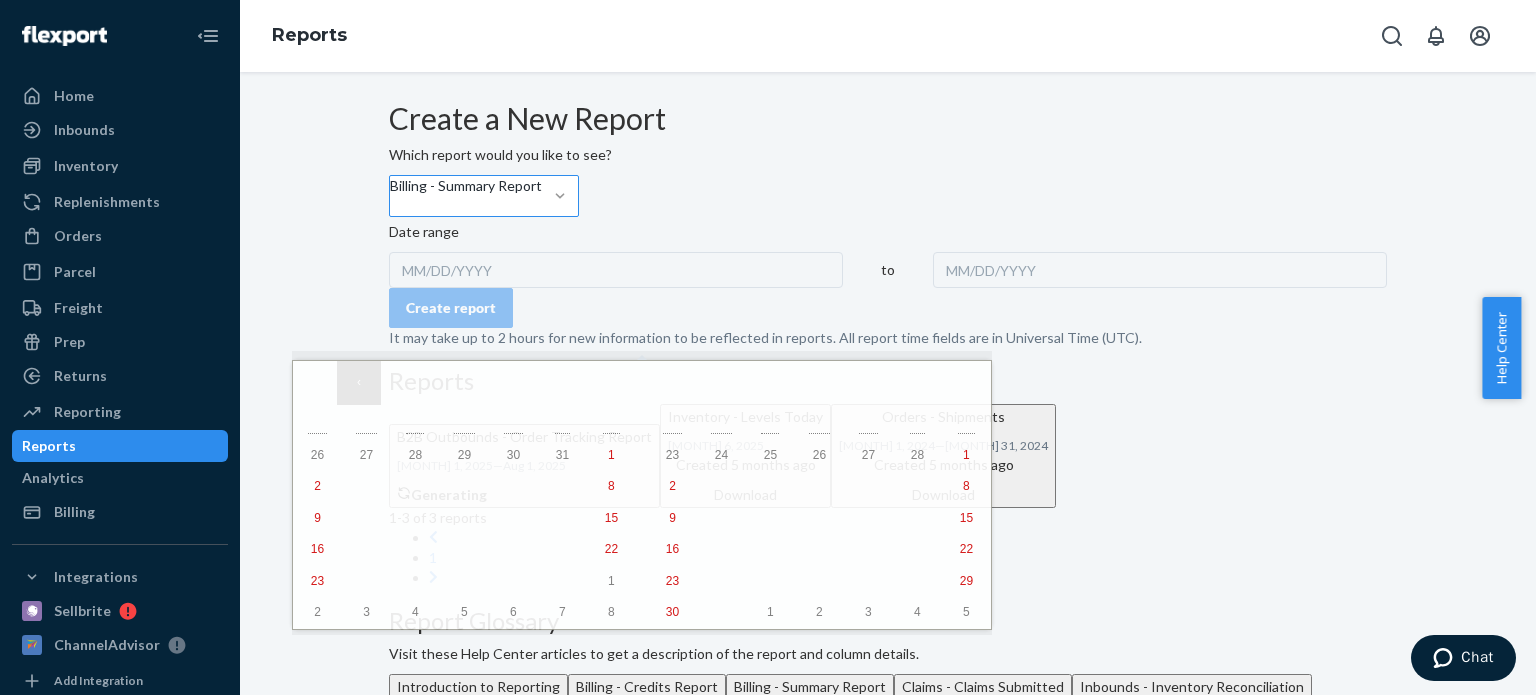 click on "‹" at bounding box center [359, 383] 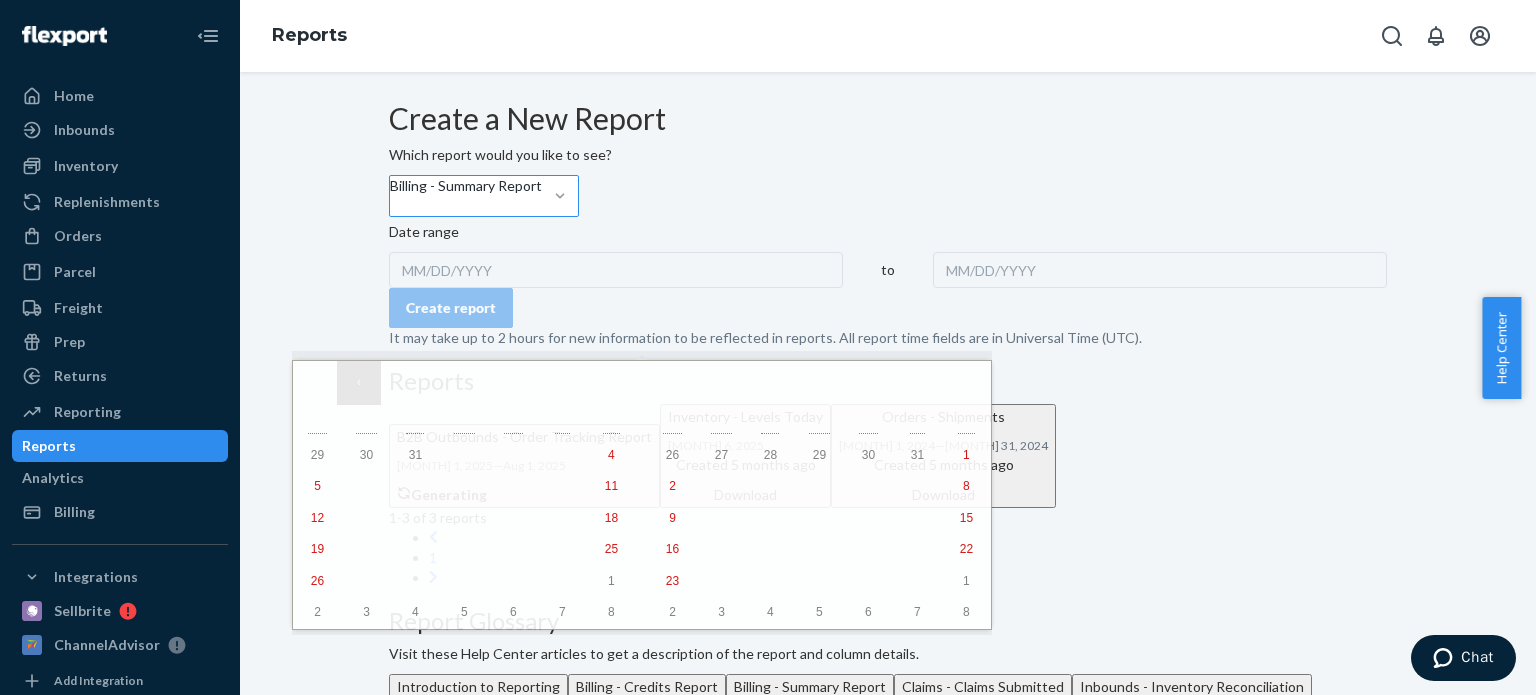 click on "‹" at bounding box center [359, 383] 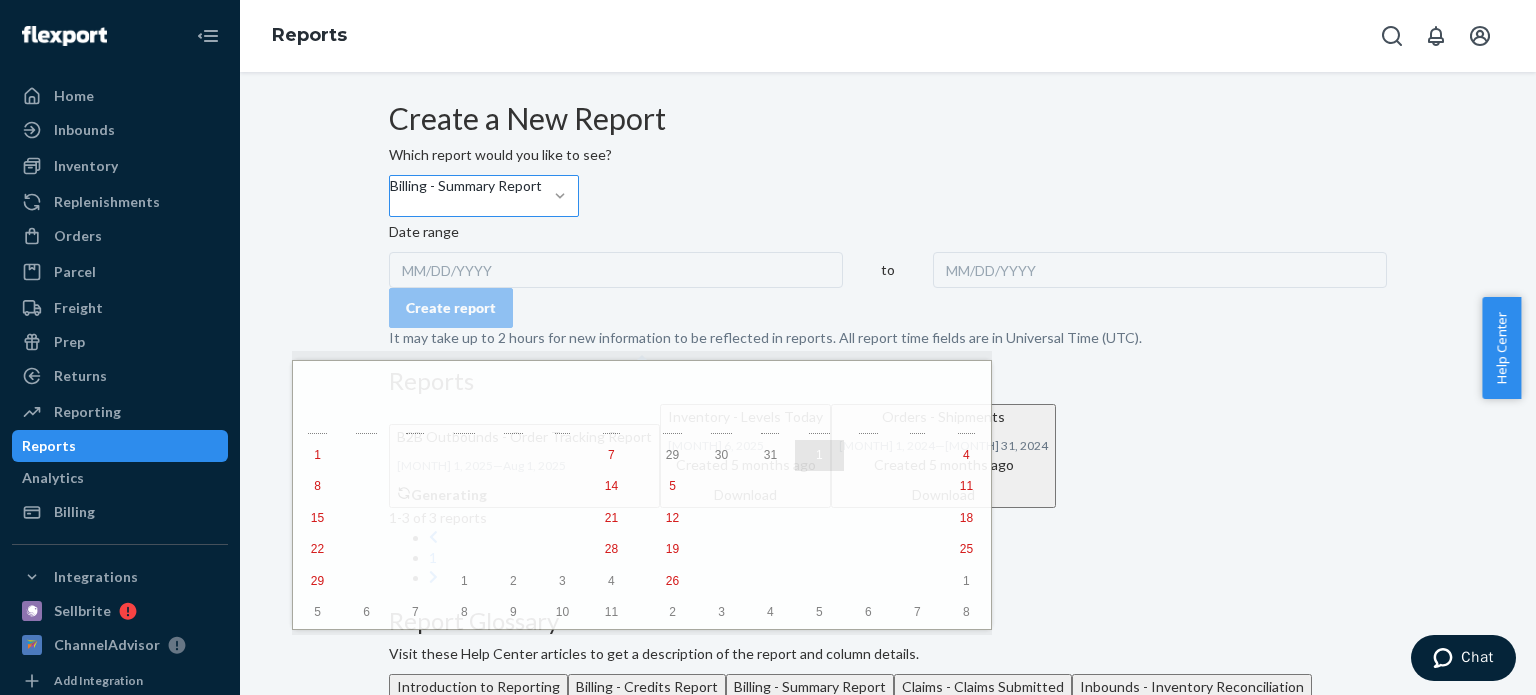 click on "1" at bounding box center [819, 456] 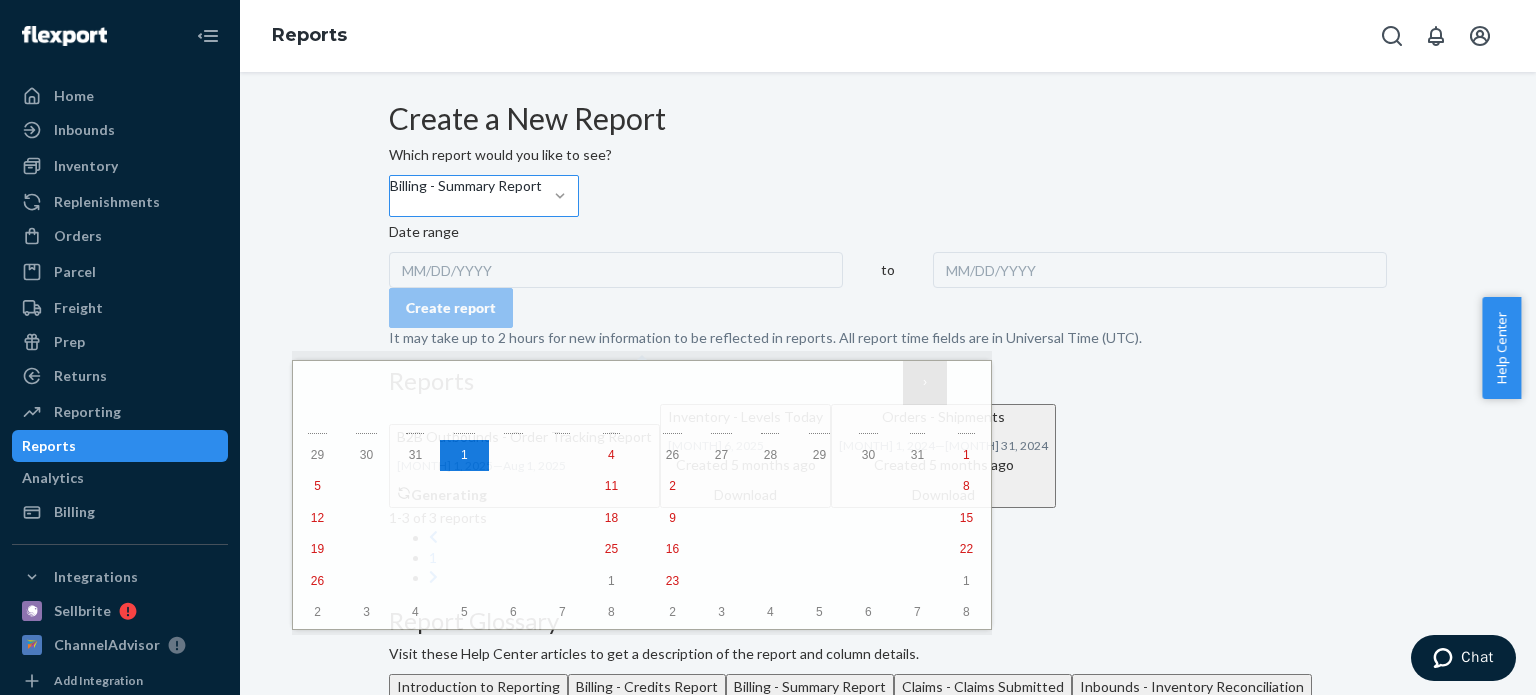 click on "›" at bounding box center (925, 383) 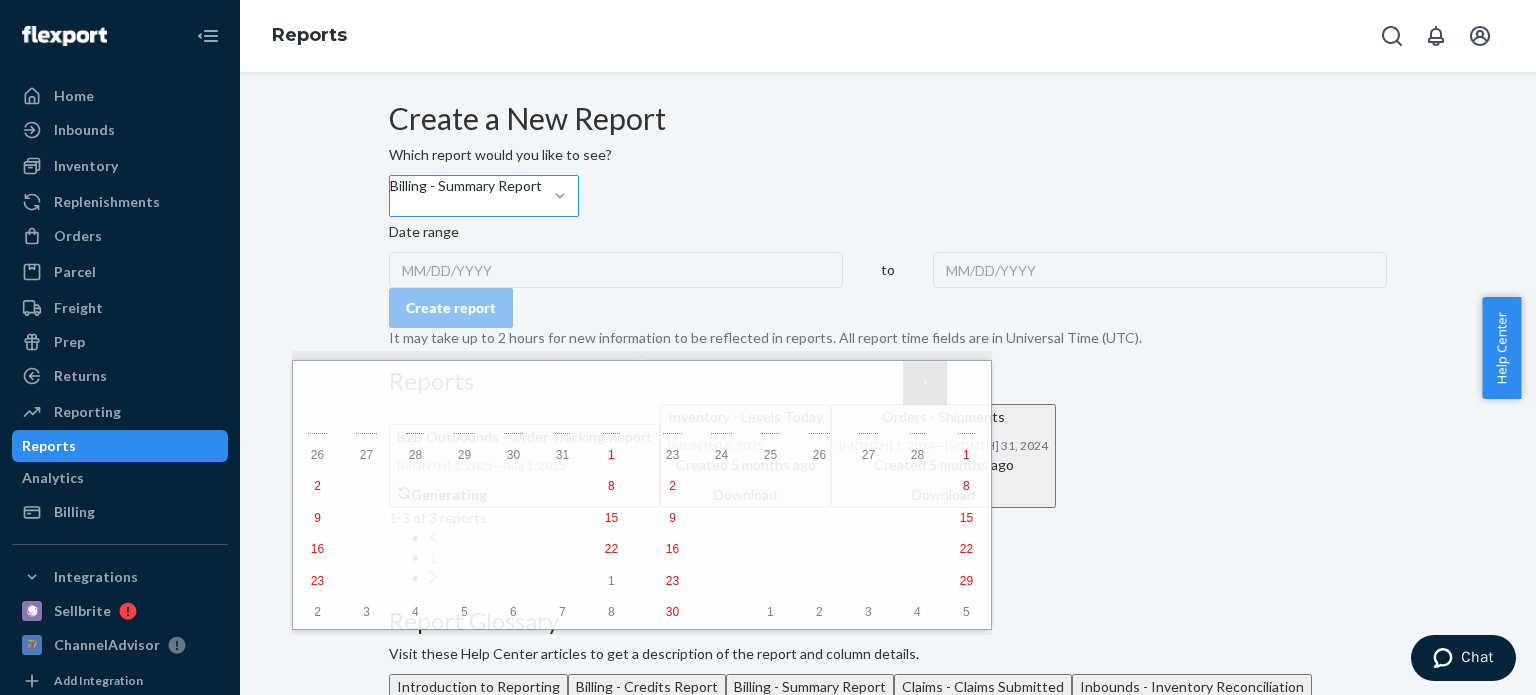 click on "›" at bounding box center (925, 383) 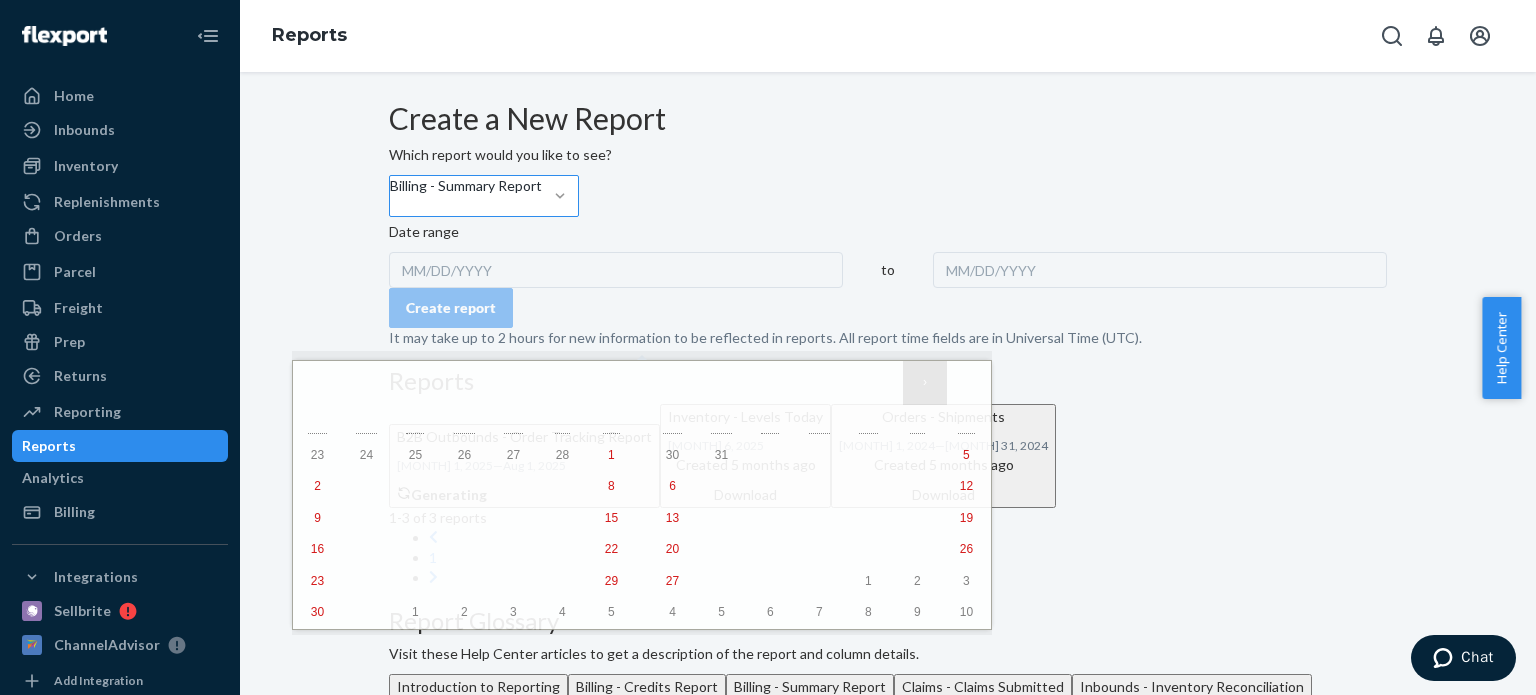 click on "›" at bounding box center (925, 383) 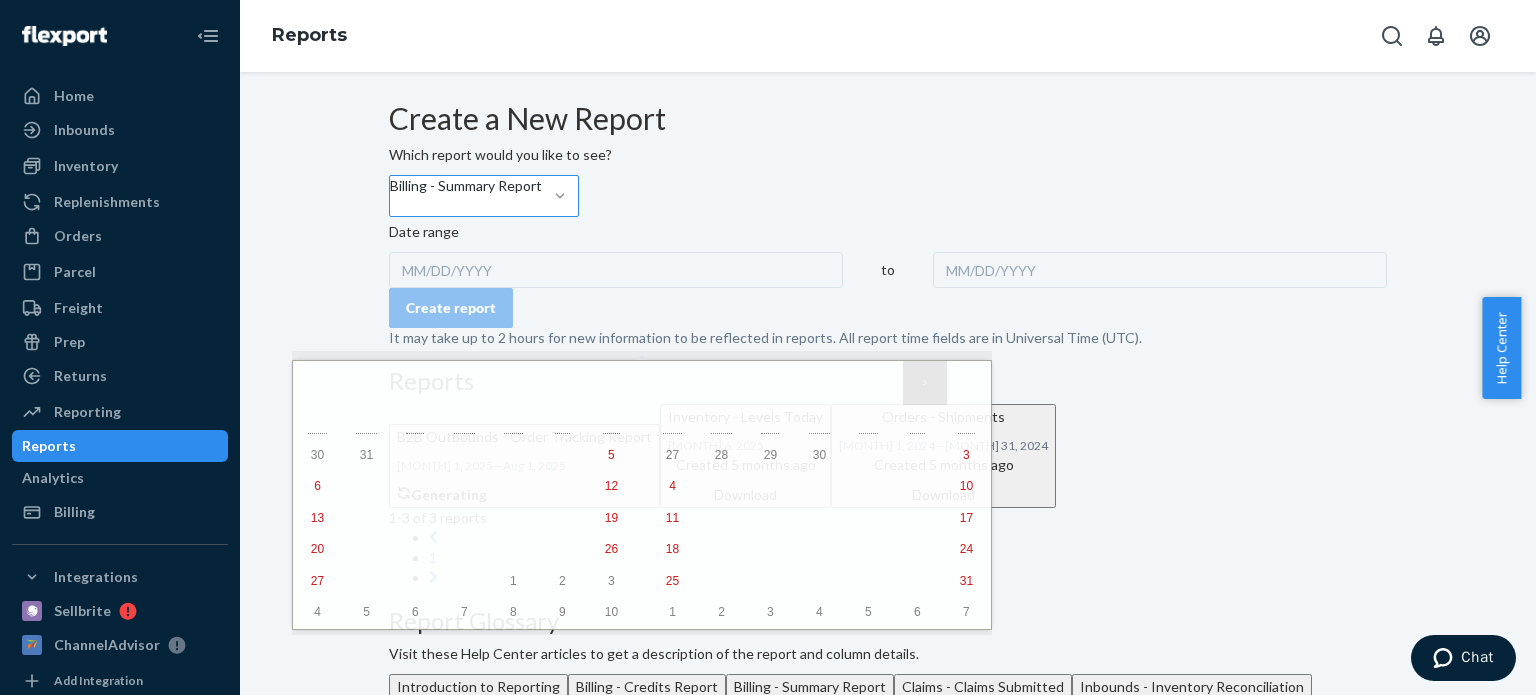 click on "›" at bounding box center (925, 383) 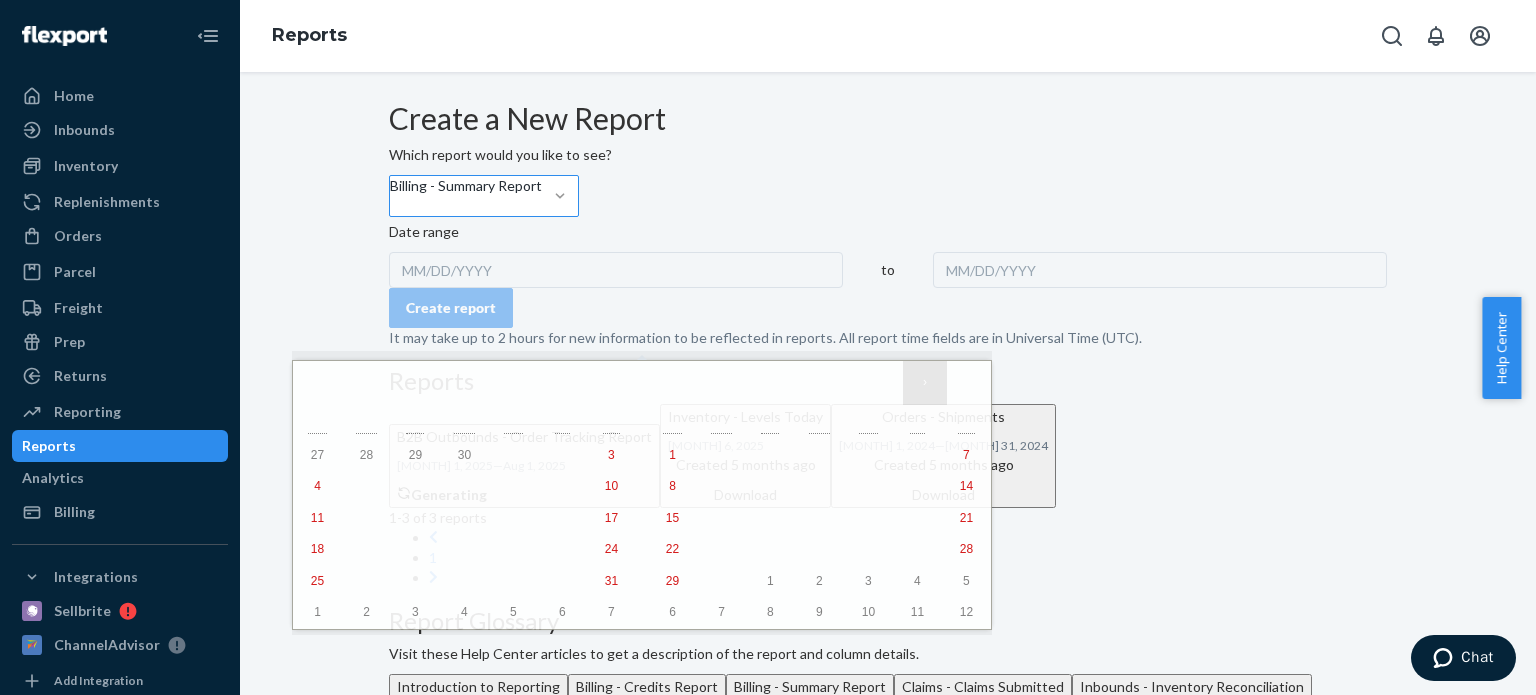 click on "›" at bounding box center [925, 383] 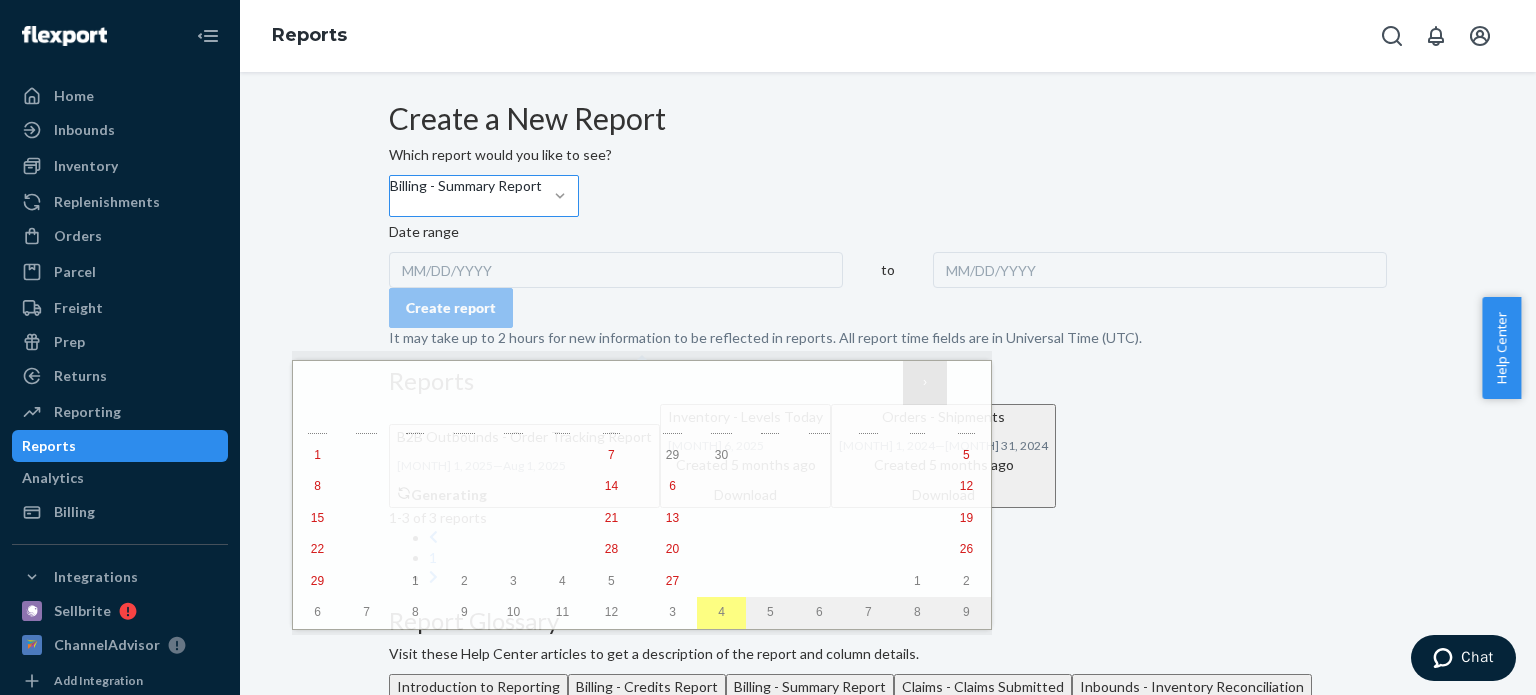 click on "›" at bounding box center [925, 383] 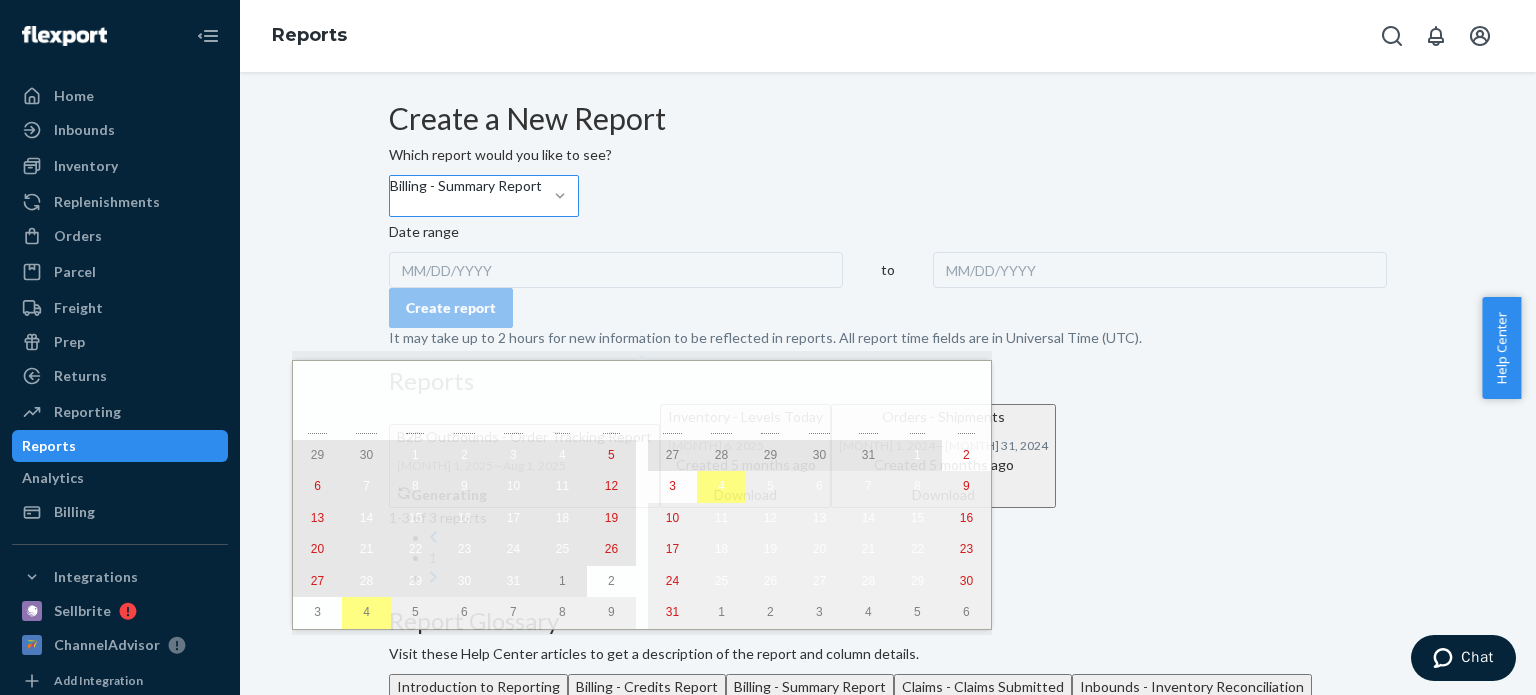 click on "1" at bounding box center [917, 455] 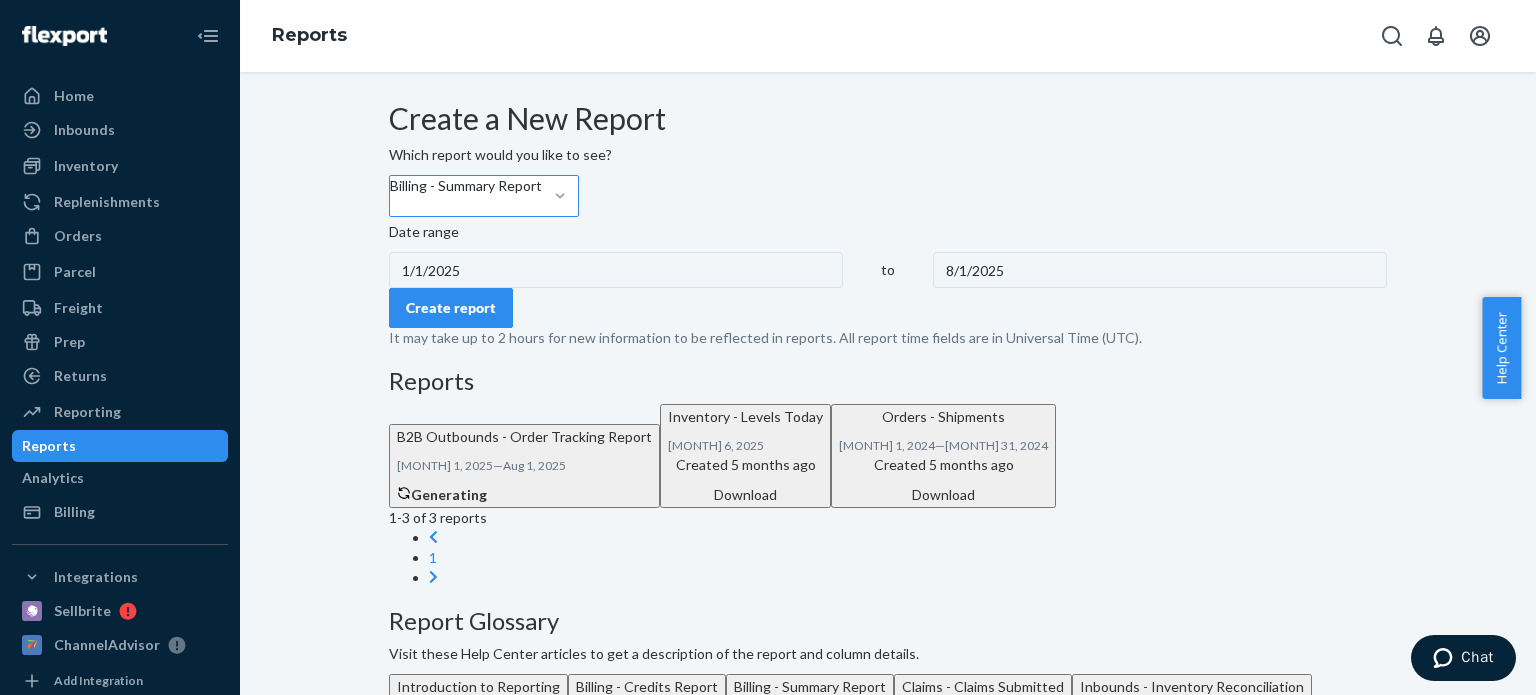 click on "Create report" at bounding box center [451, 308] 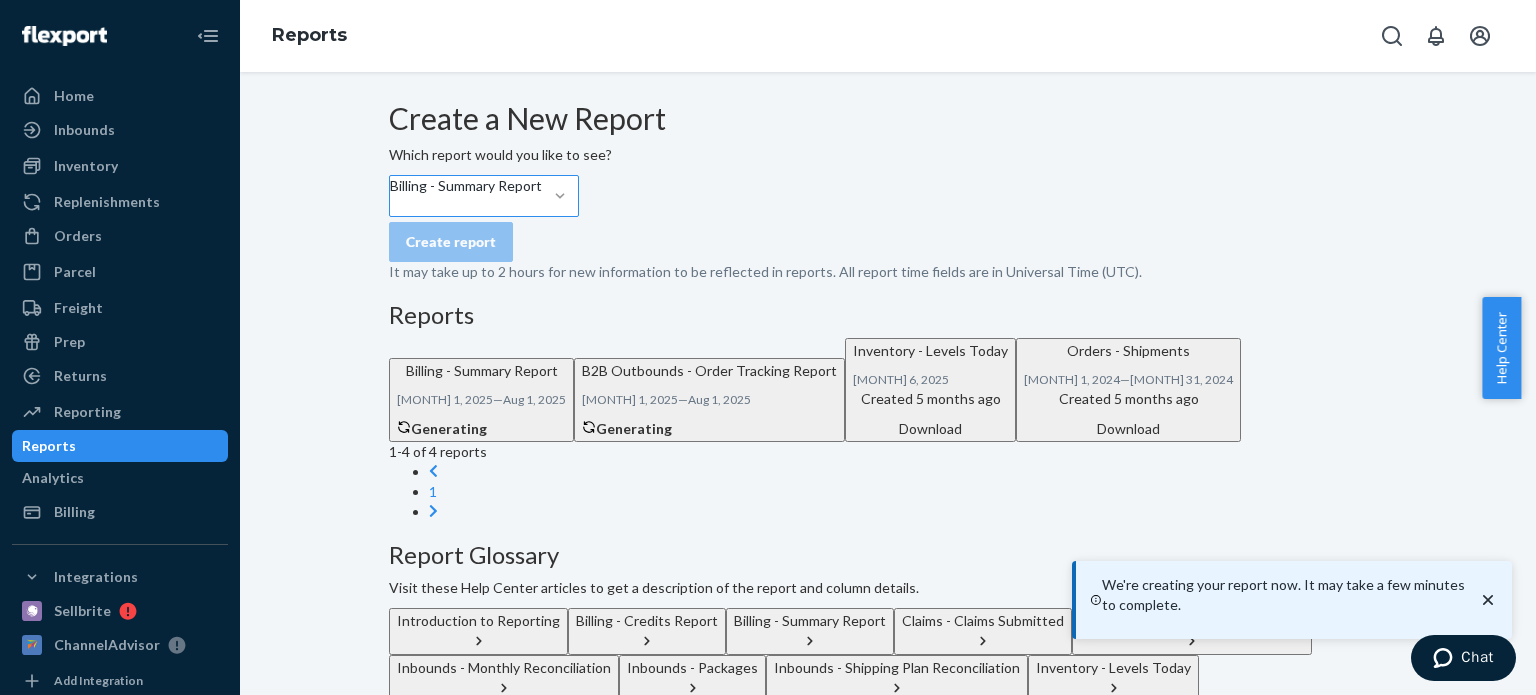 scroll, scrollTop: 0, scrollLeft: 0, axis: both 